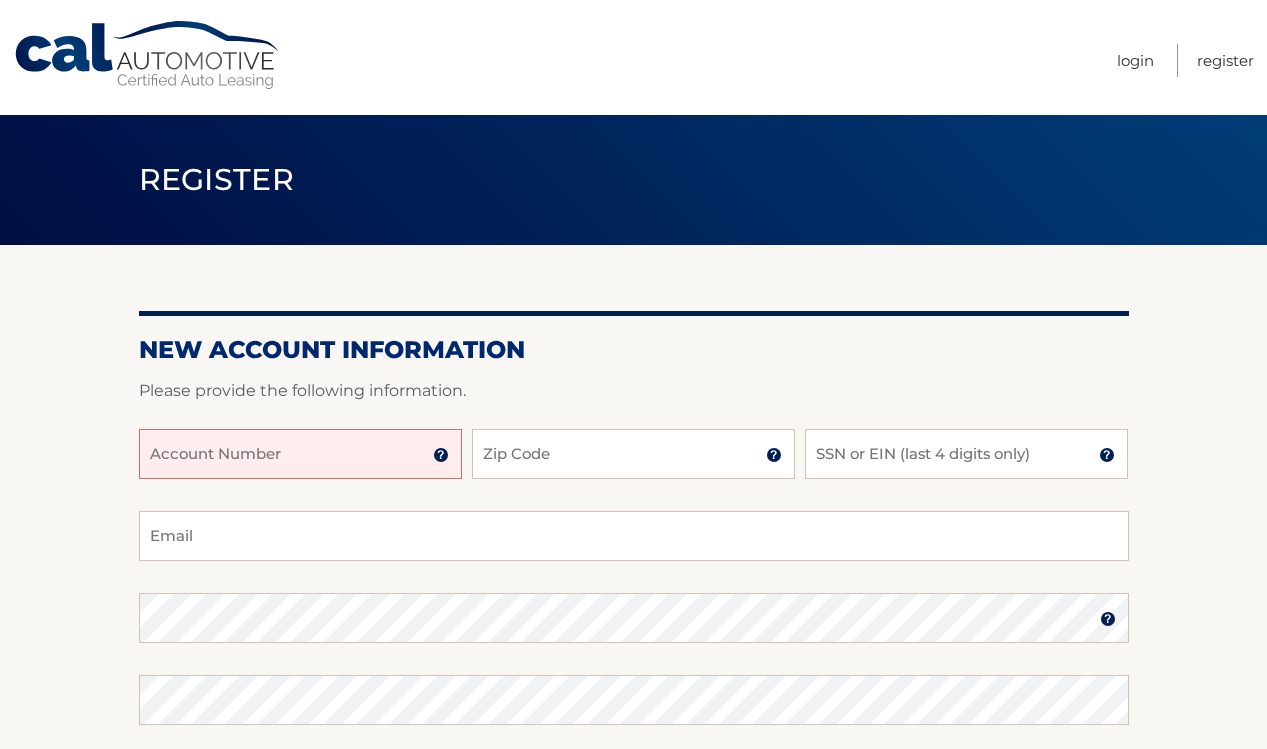 scroll, scrollTop: 0, scrollLeft: 0, axis: both 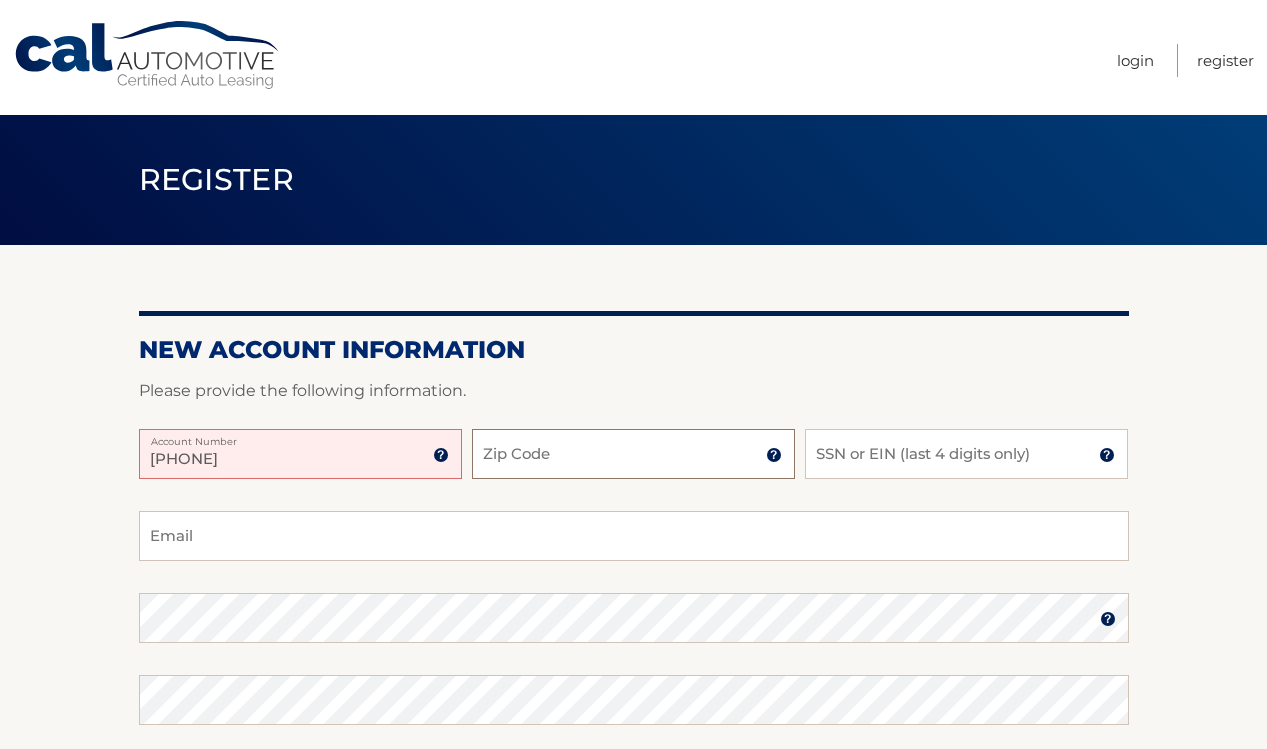 click on "Zip Code" at bounding box center [633, 454] 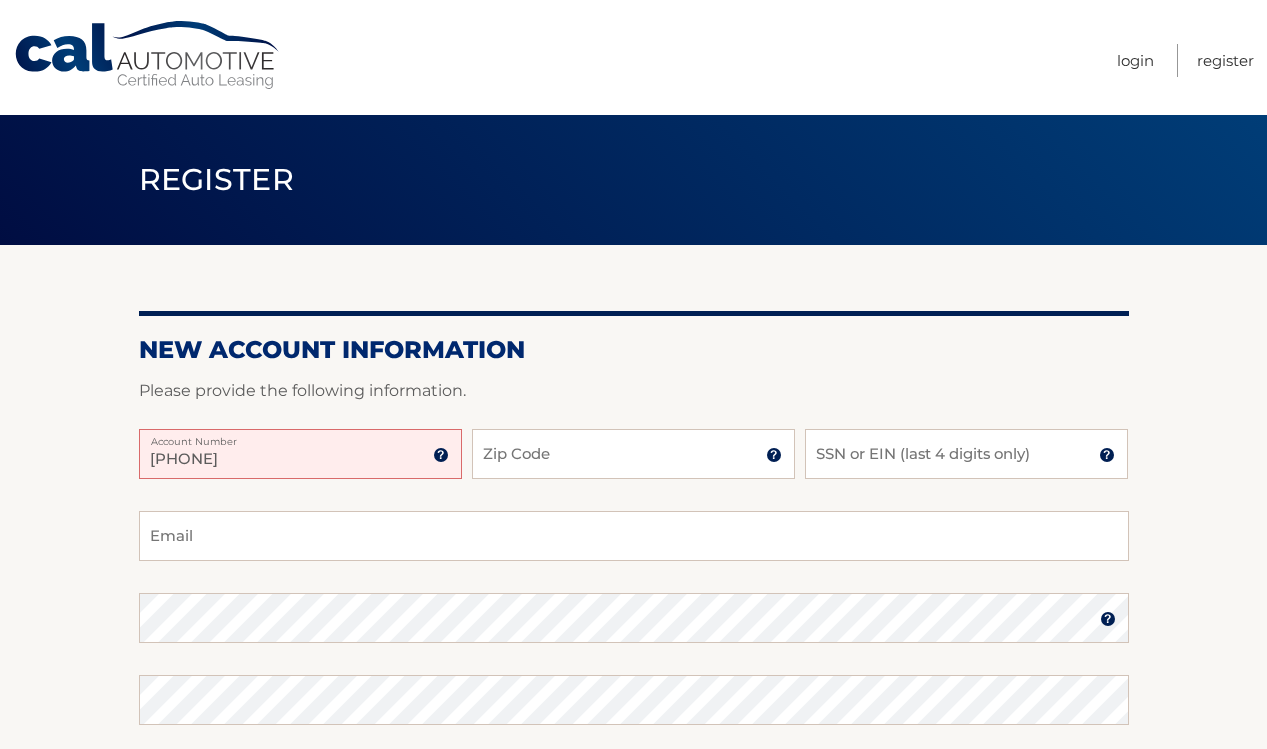 click at bounding box center (441, 455) 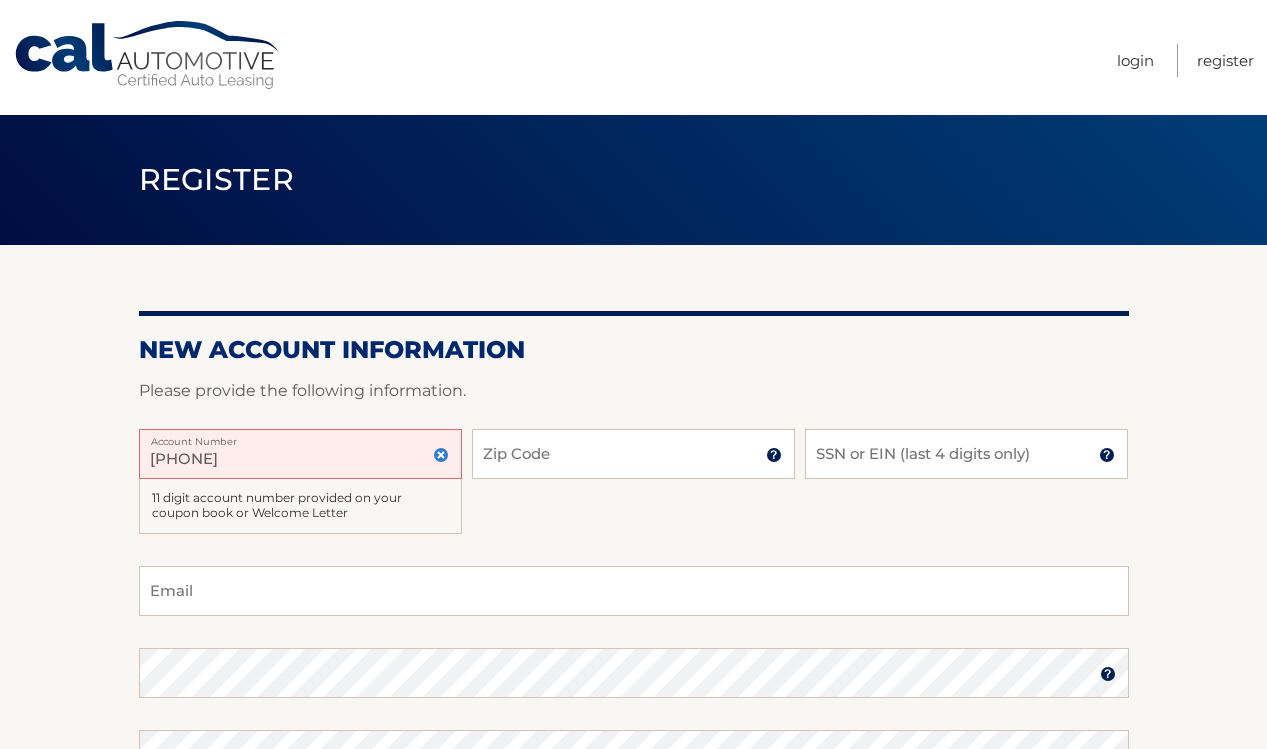 click on "4445593430" at bounding box center (300, 454) 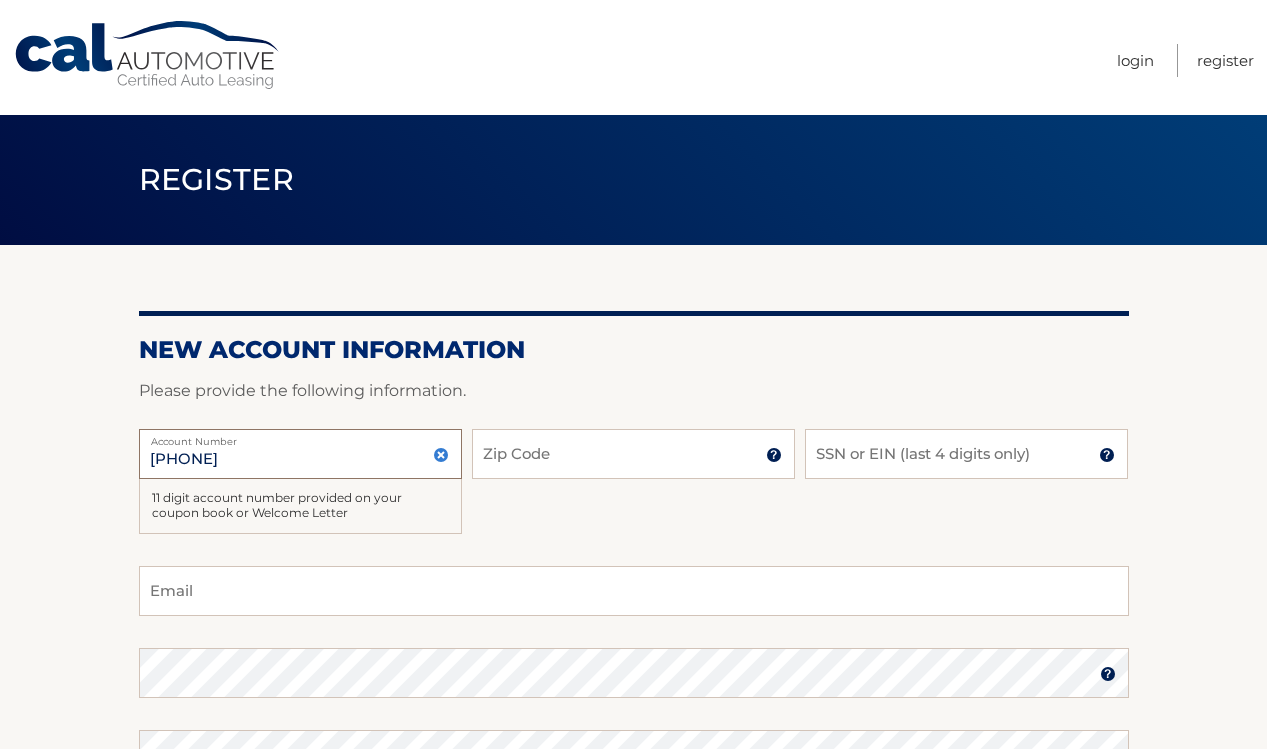 type on "44455953430" 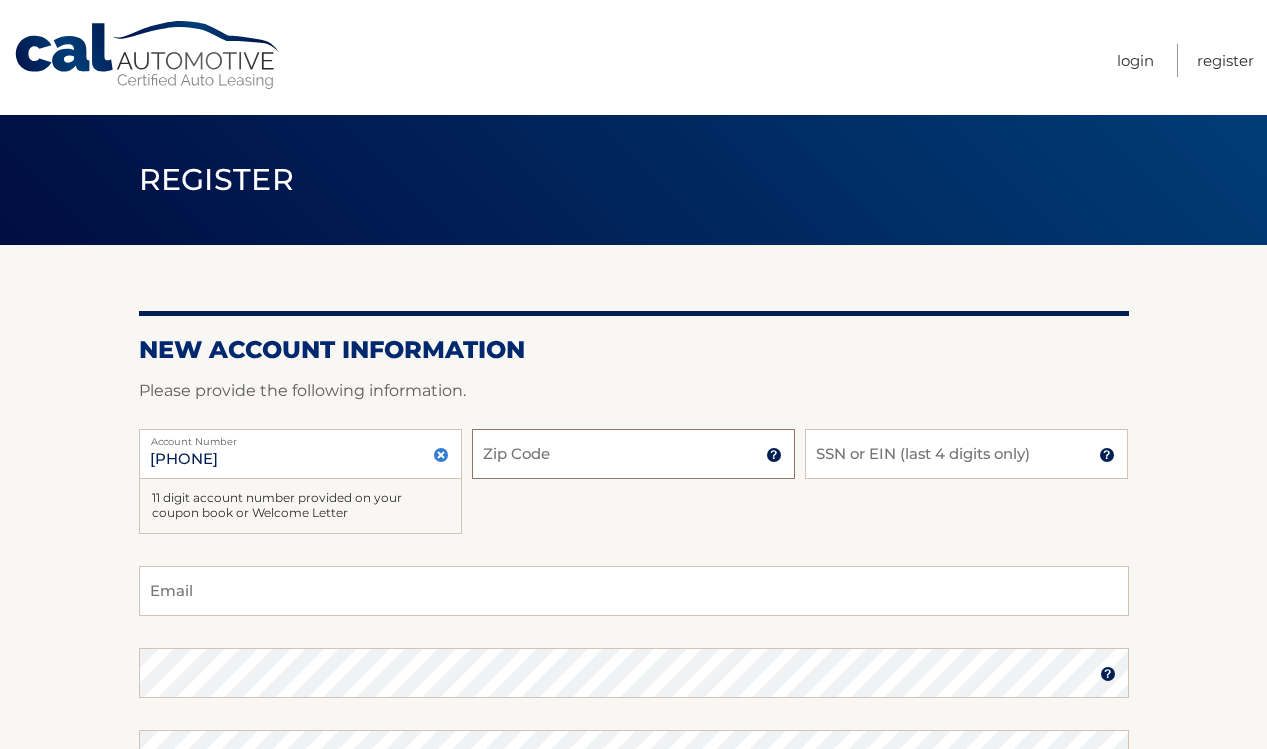 click on "Zip Code" at bounding box center (633, 454) 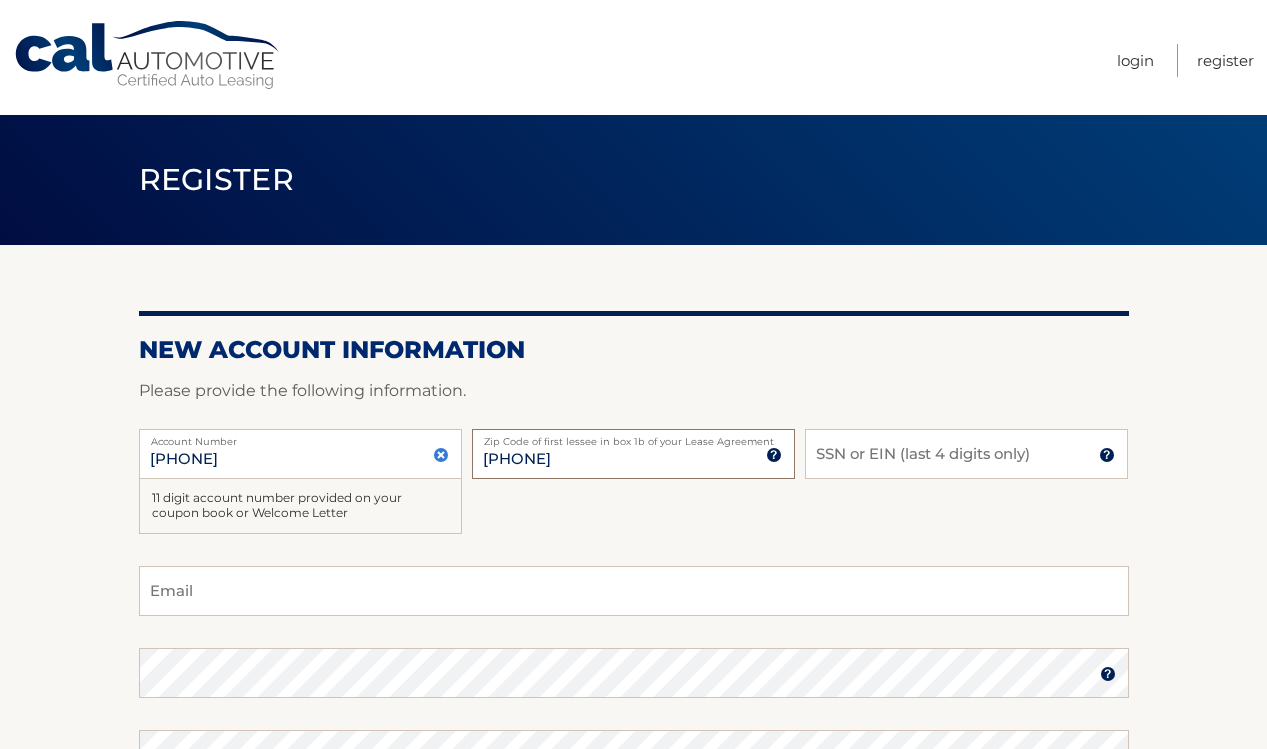 type on "33131" 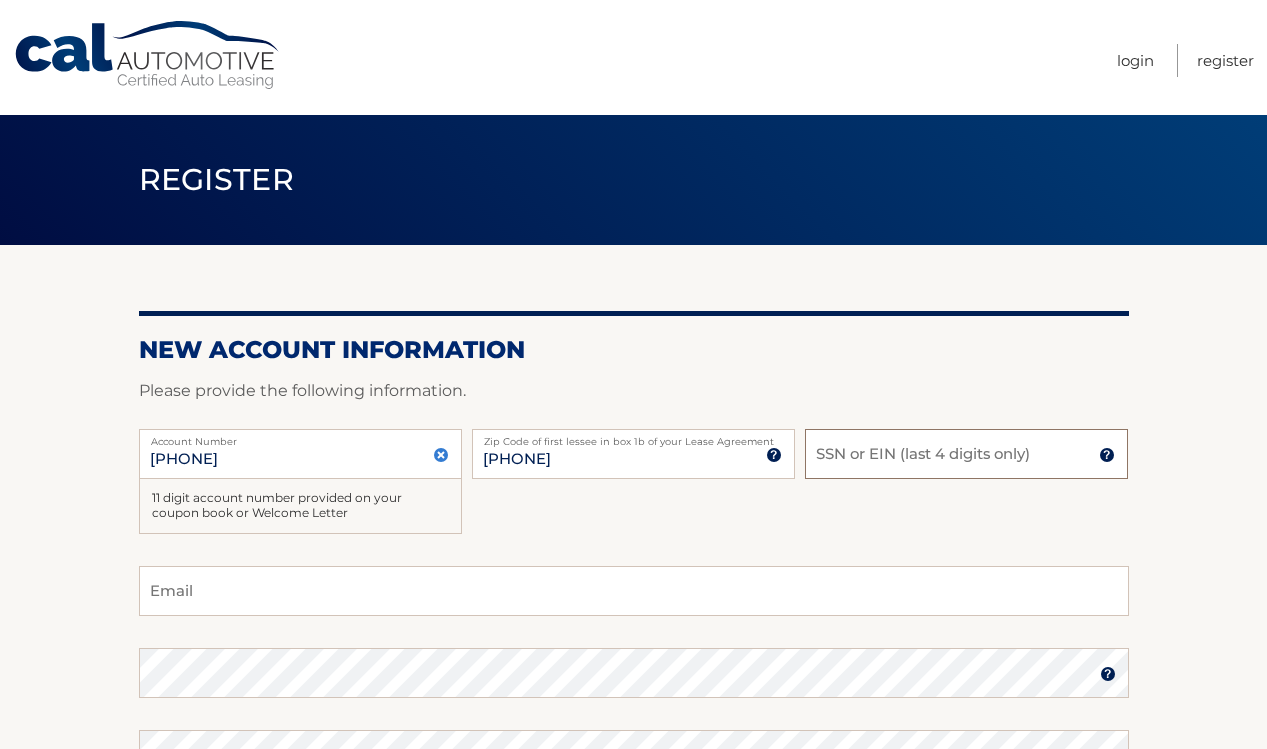 click on "SSN or EIN (last 4 digits only)" at bounding box center (966, 454) 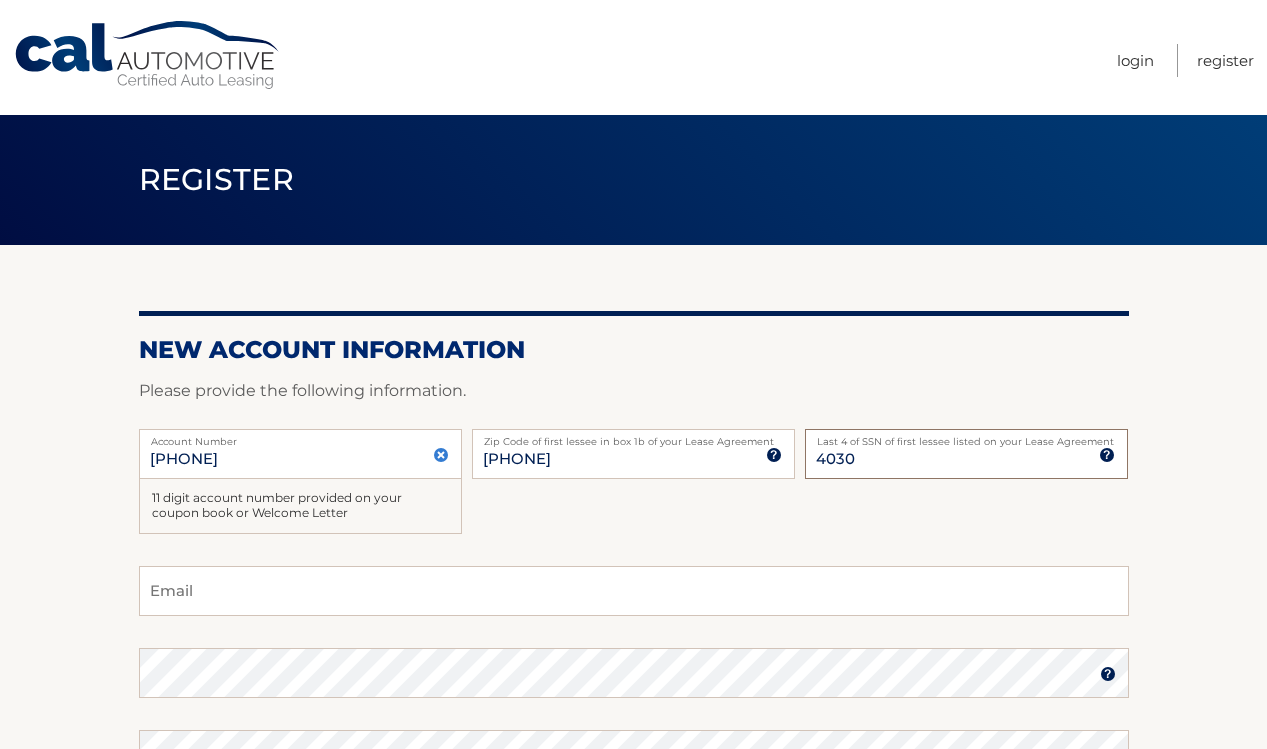 type on "4030" 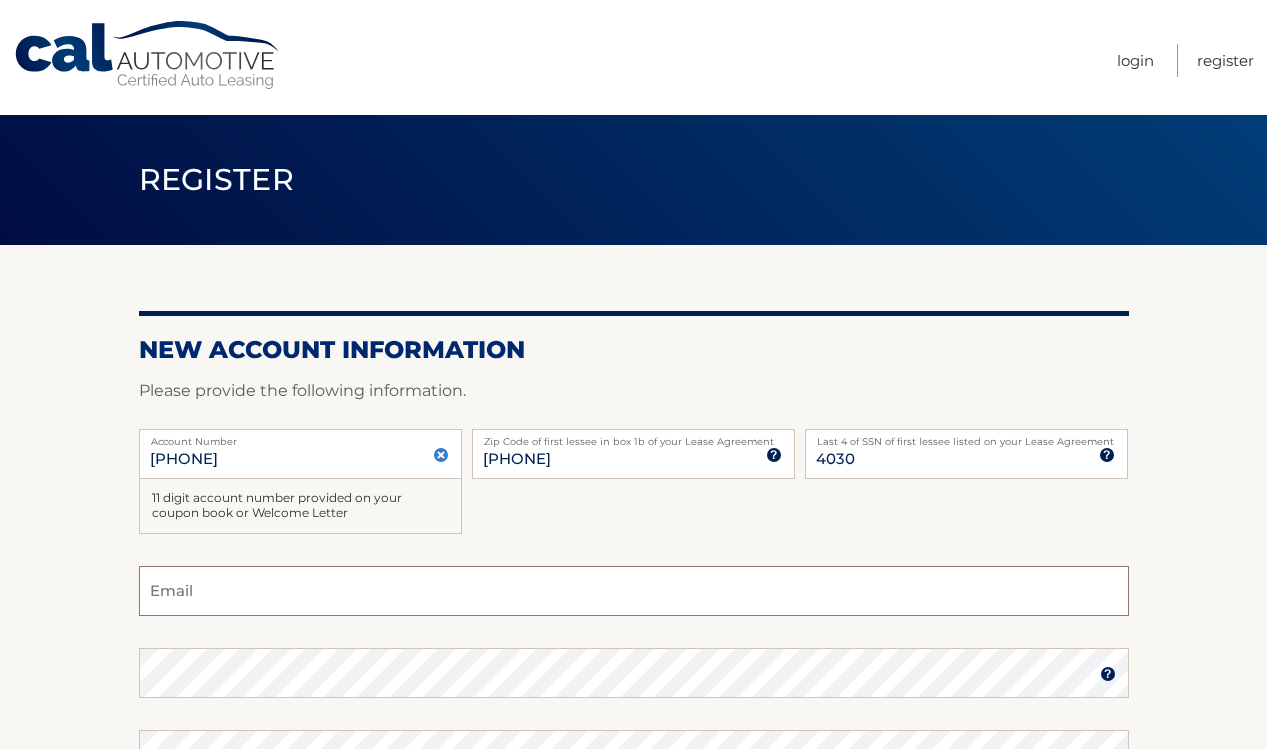 click on "Email" at bounding box center (634, 591) 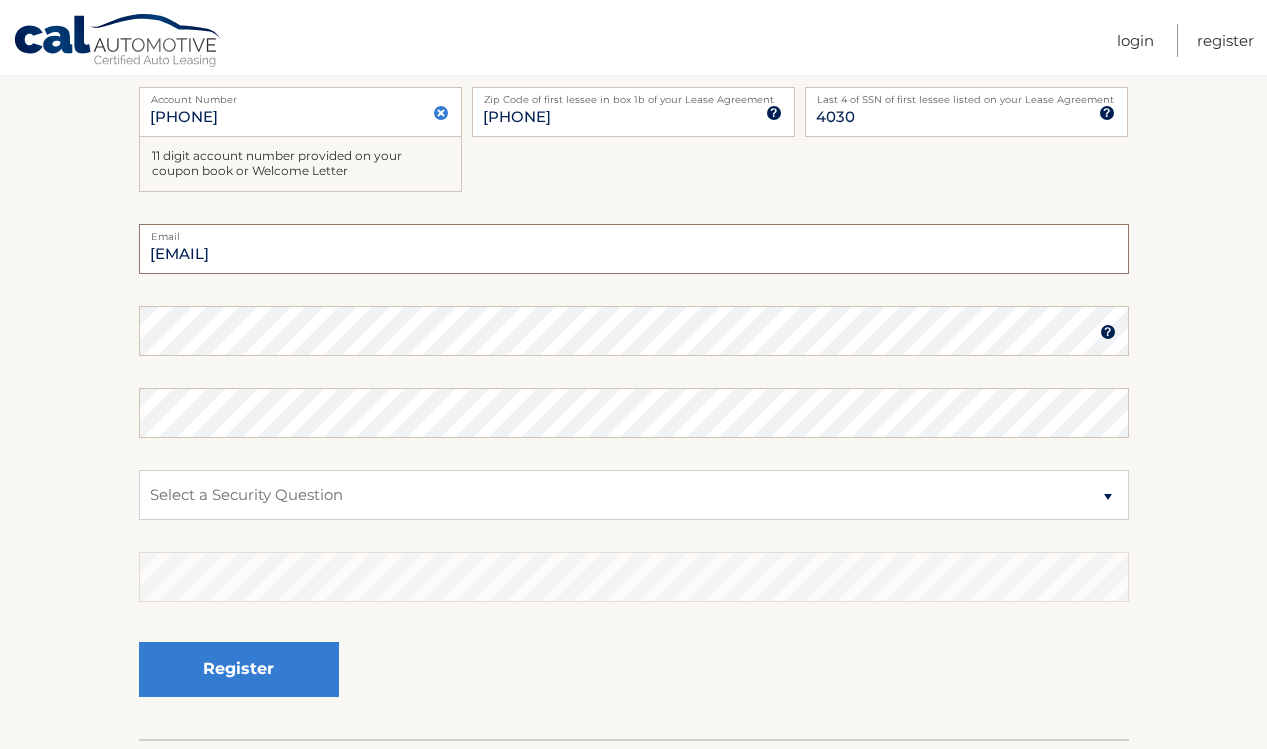 scroll, scrollTop: 338, scrollLeft: 0, axis: vertical 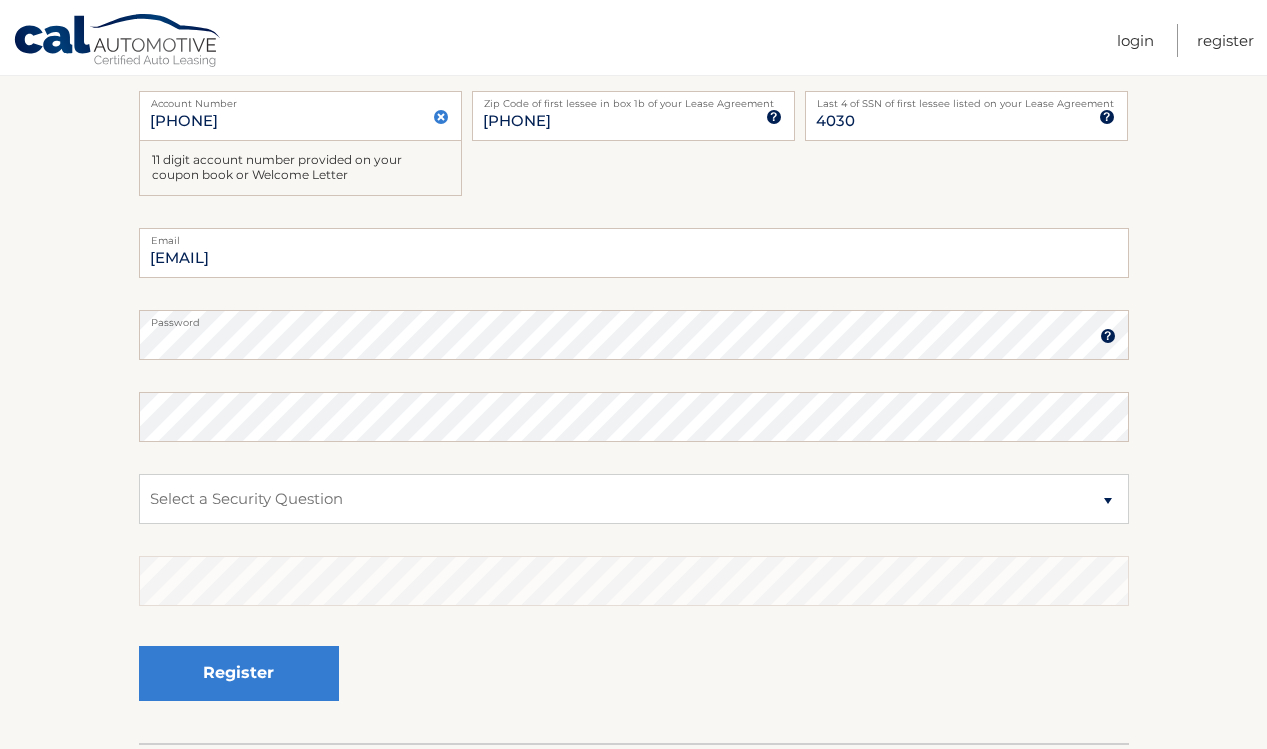 click at bounding box center [1108, 336] 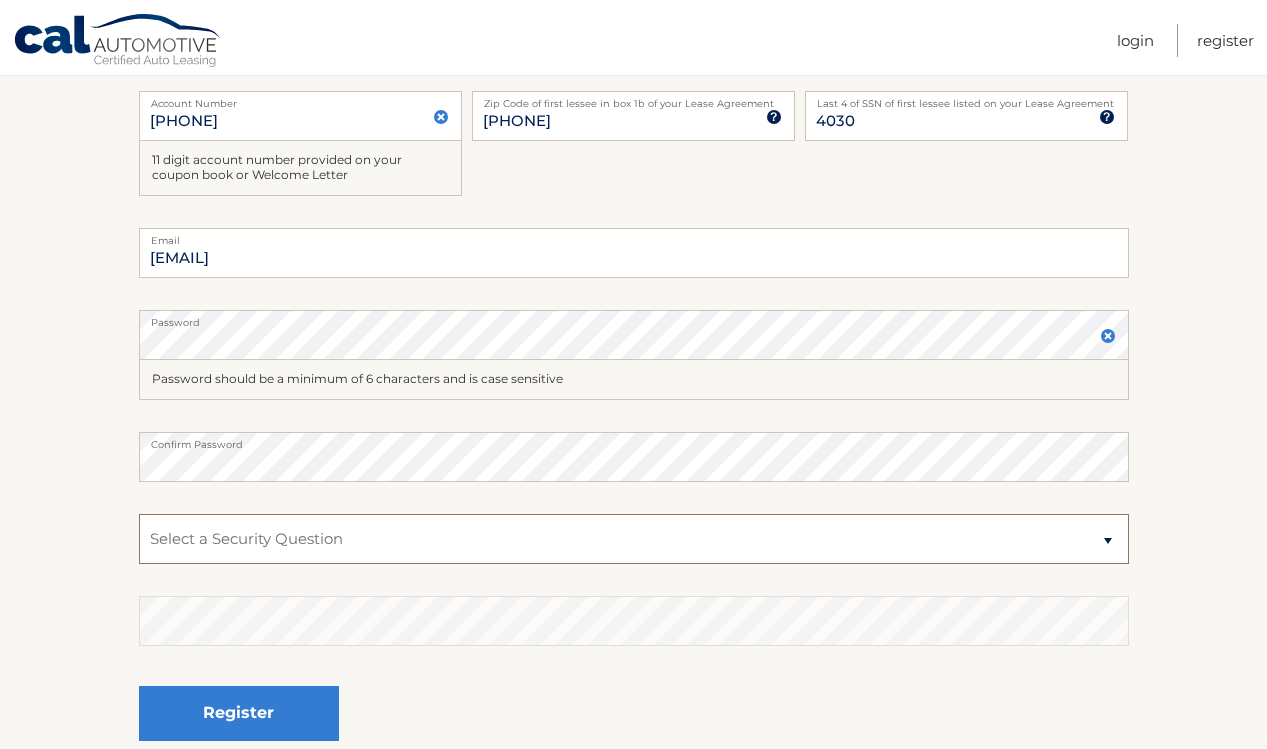 click on "Select a Security Question
What was the name of your elementary school?
What is your mother’s maiden name?
What street did you live on in the third grade?
In what city or town was your first job?
What was your childhood phone number including area code? (e.g., 000-000-0000)" at bounding box center (634, 539) 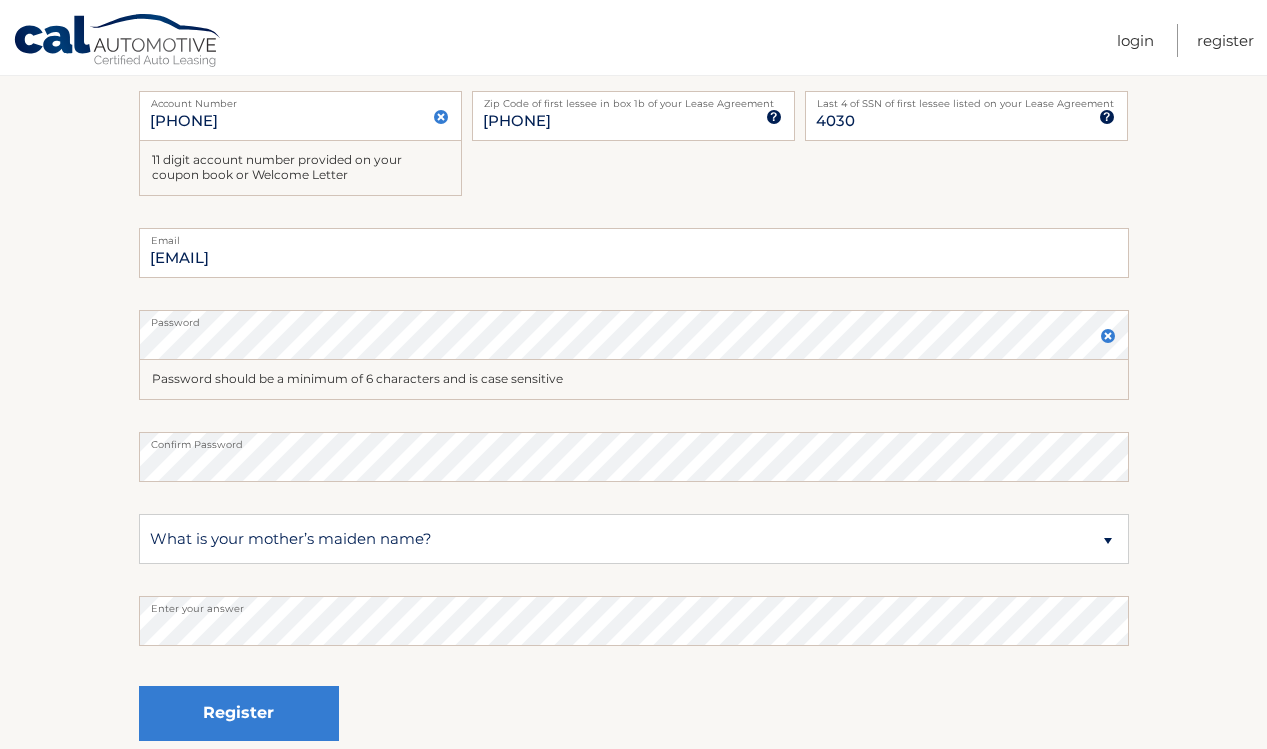 click on "maggie.apostolova@gmail.com
Email
Password
Password should be a minimum of 6 characters and is case sensitive
Confirm Password
Select a Security Question
What was the name of your elementary school?
What is your mother’s maiden name?" at bounding box center [634, 505] 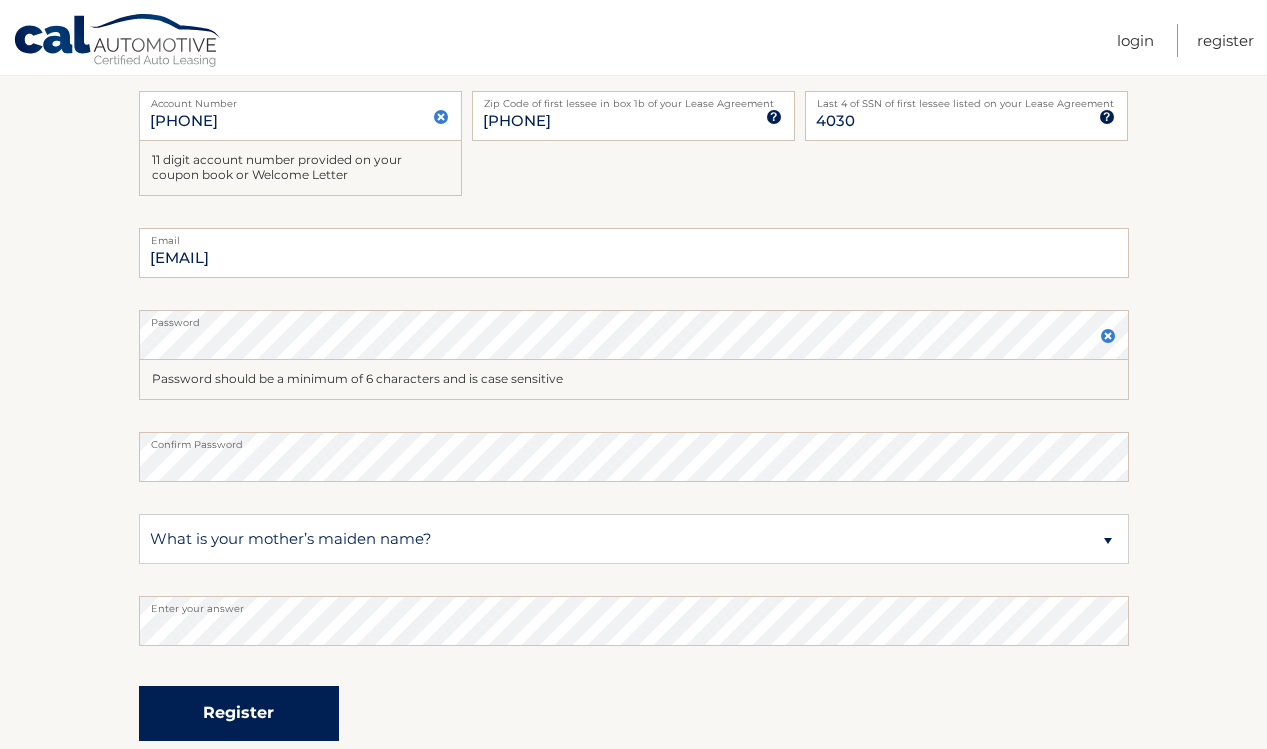 click on "Register" at bounding box center (239, 713) 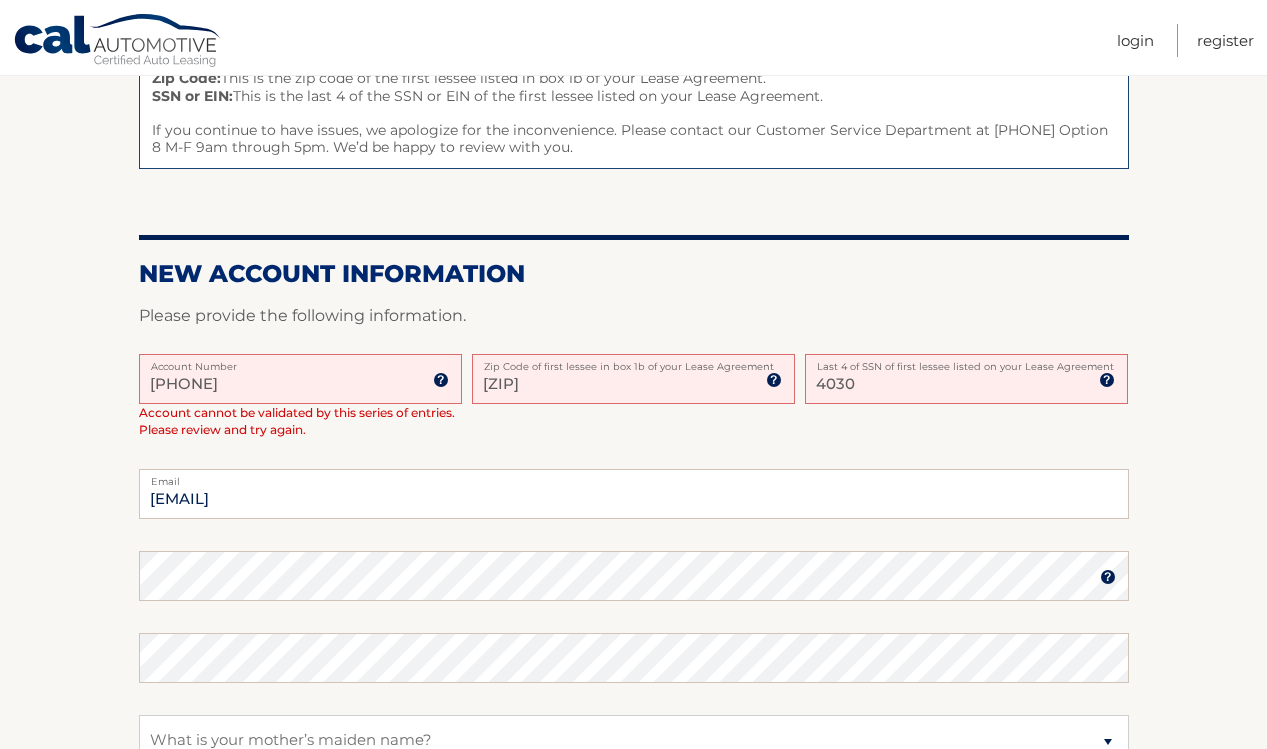 scroll, scrollTop: 309, scrollLeft: 0, axis: vertical 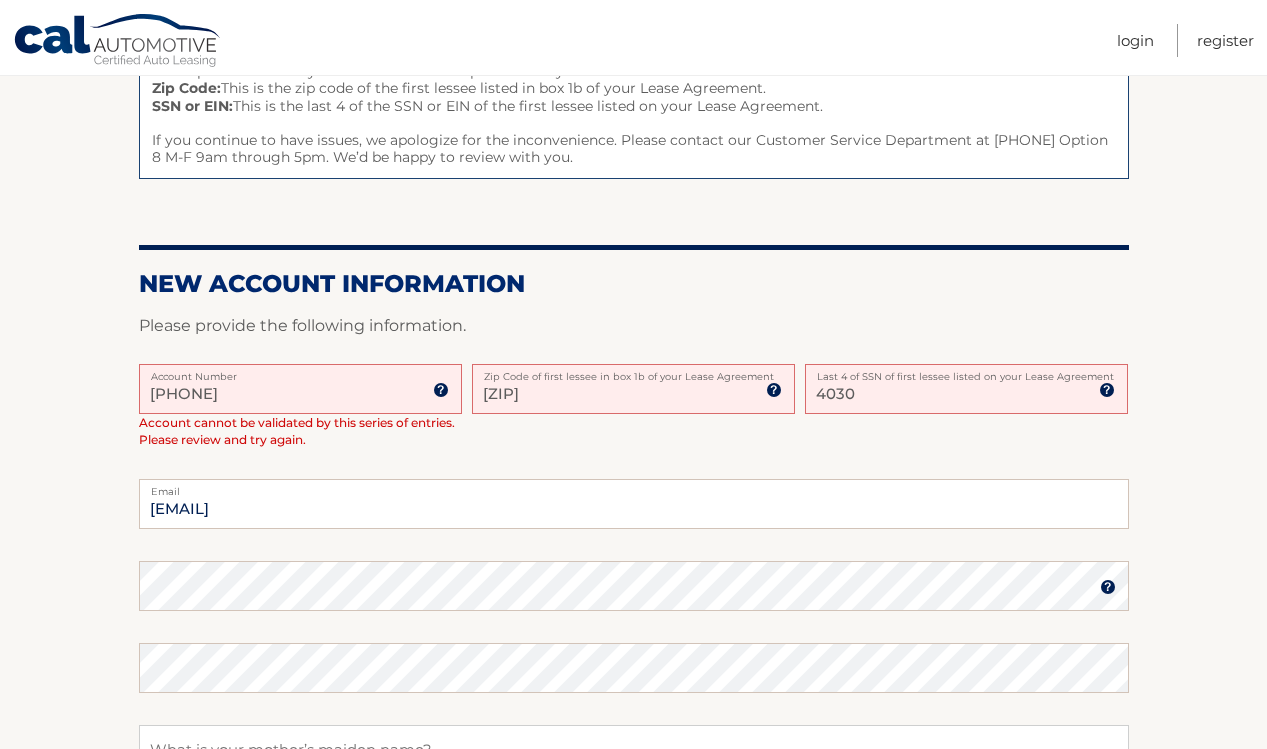 drag, startPoint x: 862, startPoint y: 399, endPoint x: 726, endPoint y: 381, distance: 137.186 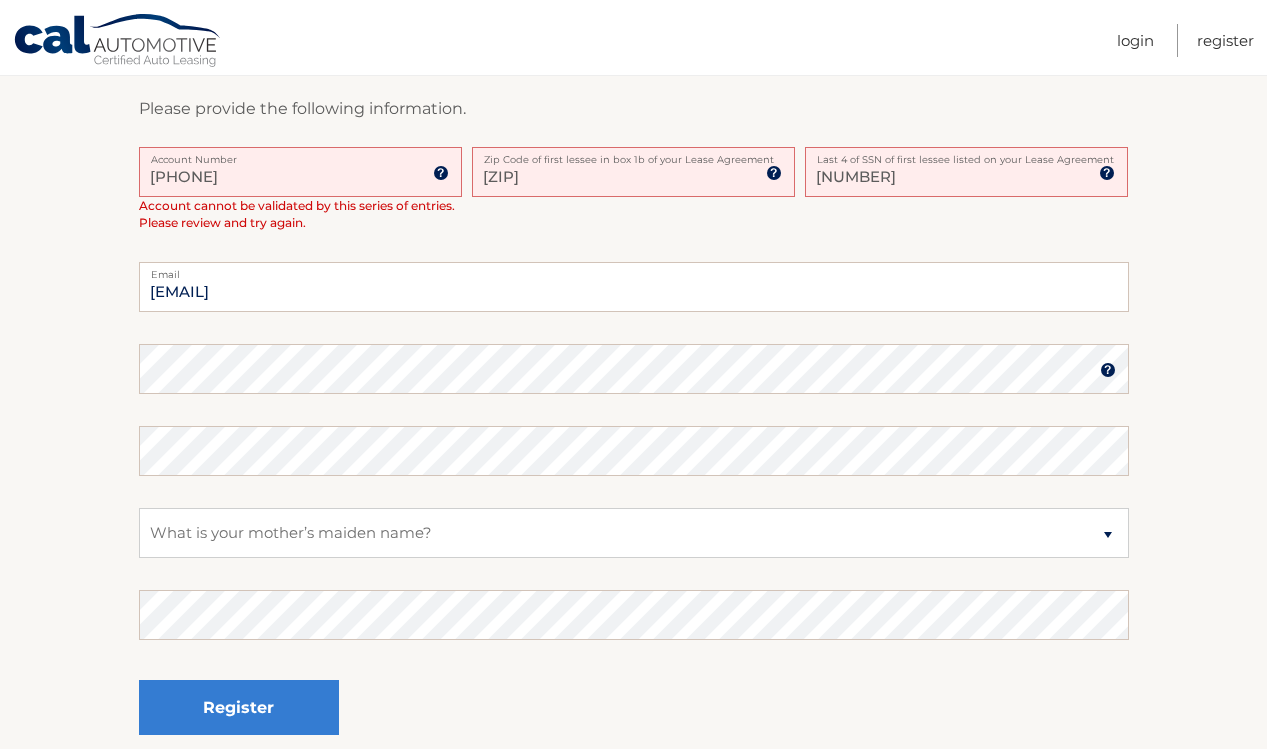 scroll, scrollTop: 541, scrollLeft: 0, axis: vertical 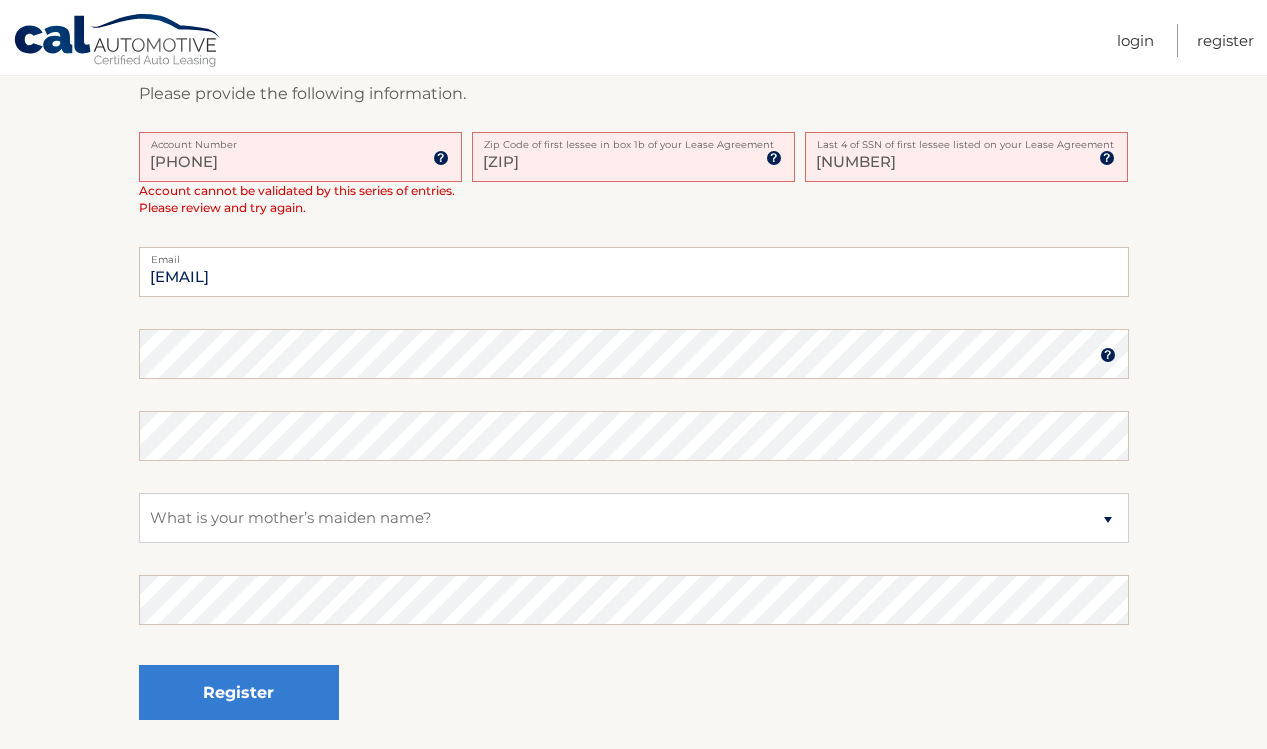 type on "3020" 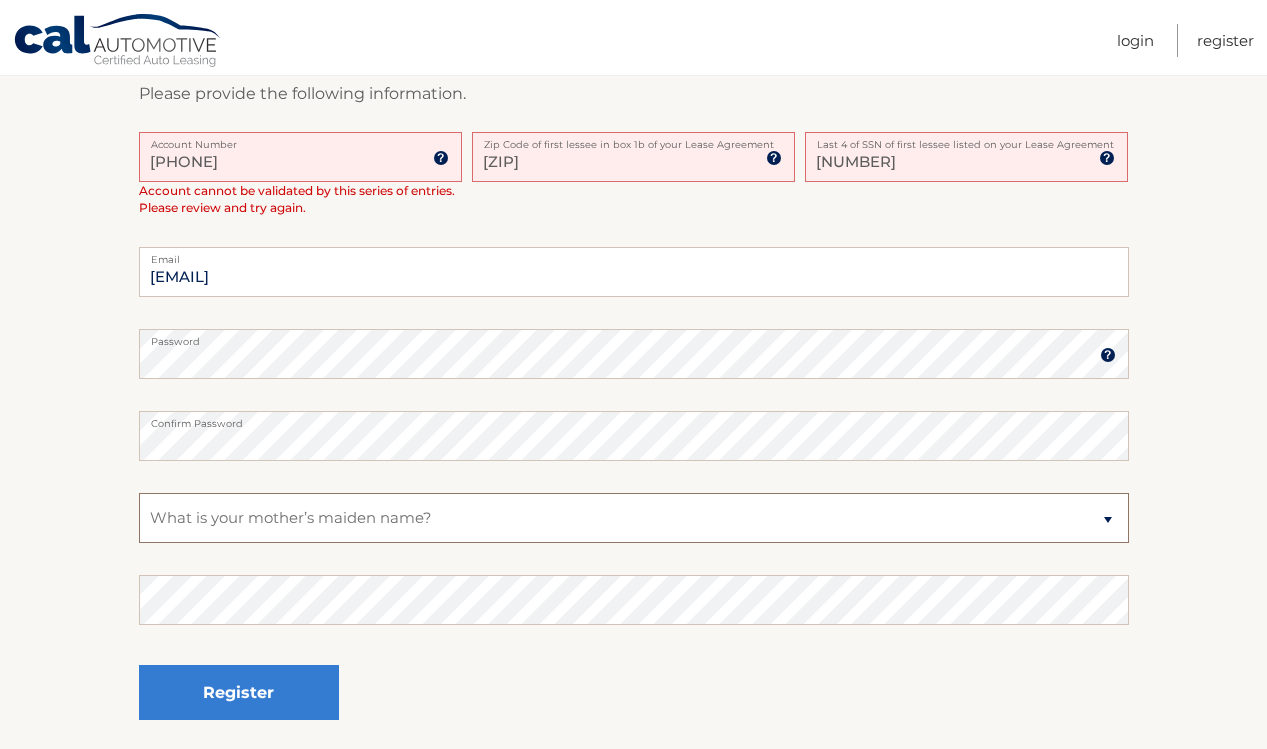 click on "Select a Security Question
What was the name of your elementary school?
What is your mother’s maiden name?
What street did you live on in the third grade?
In what city or town was your first job?
What was your childhood phone number including area code? (e.g., 000-000-0000)" at bounding box center [634, 518] 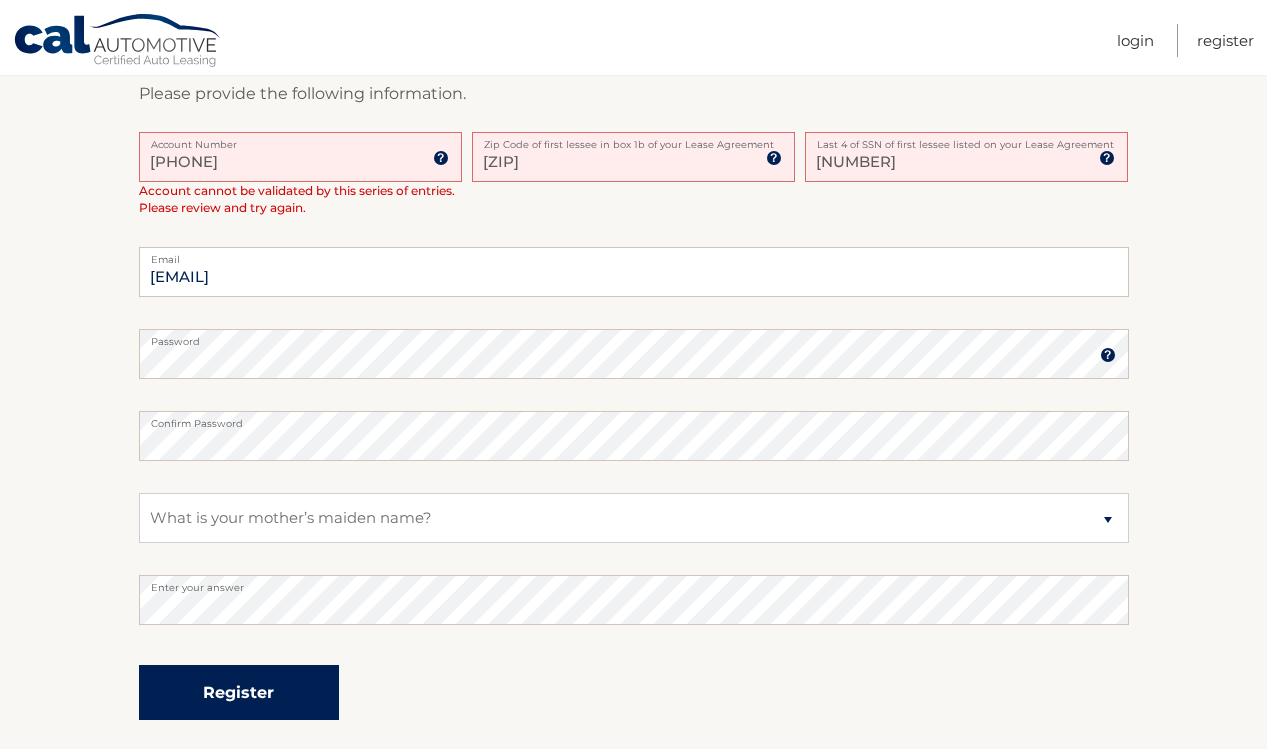 click on "Register" at bounding box center (239, 692) 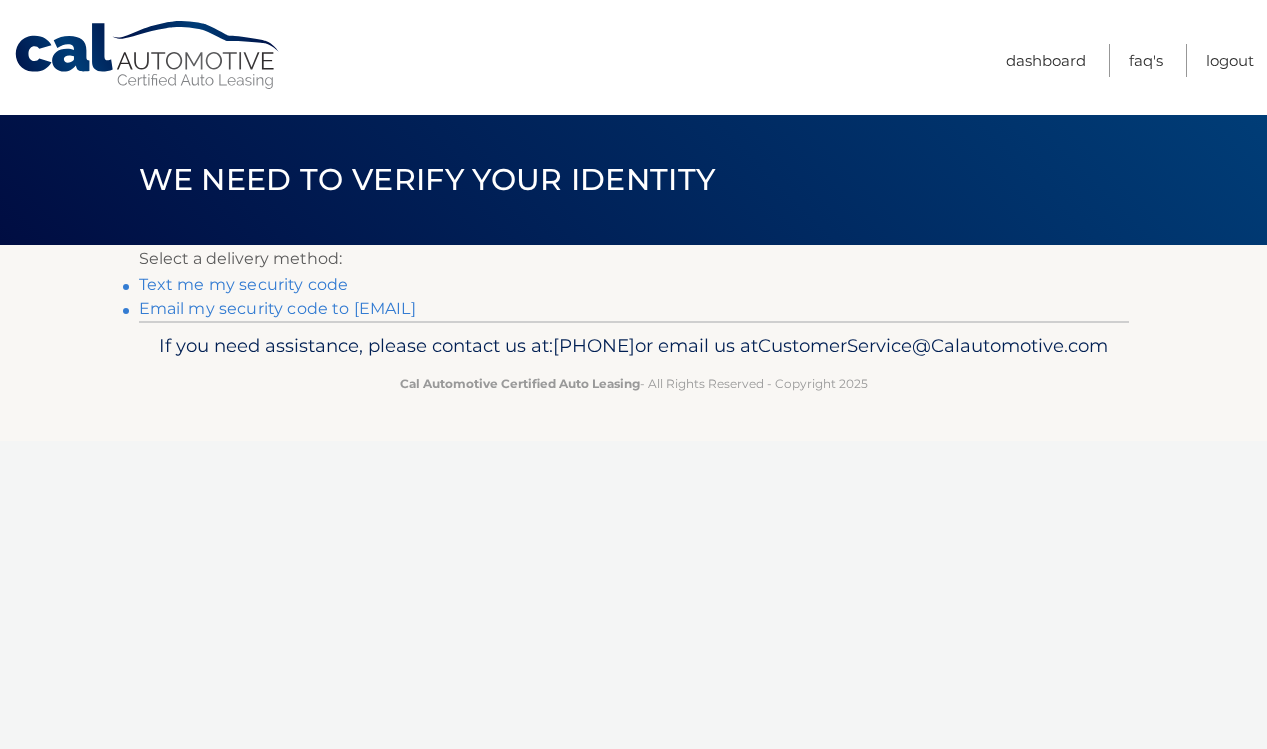 scroll, scrollTop: 0, scrollLeft: 0, axis: both 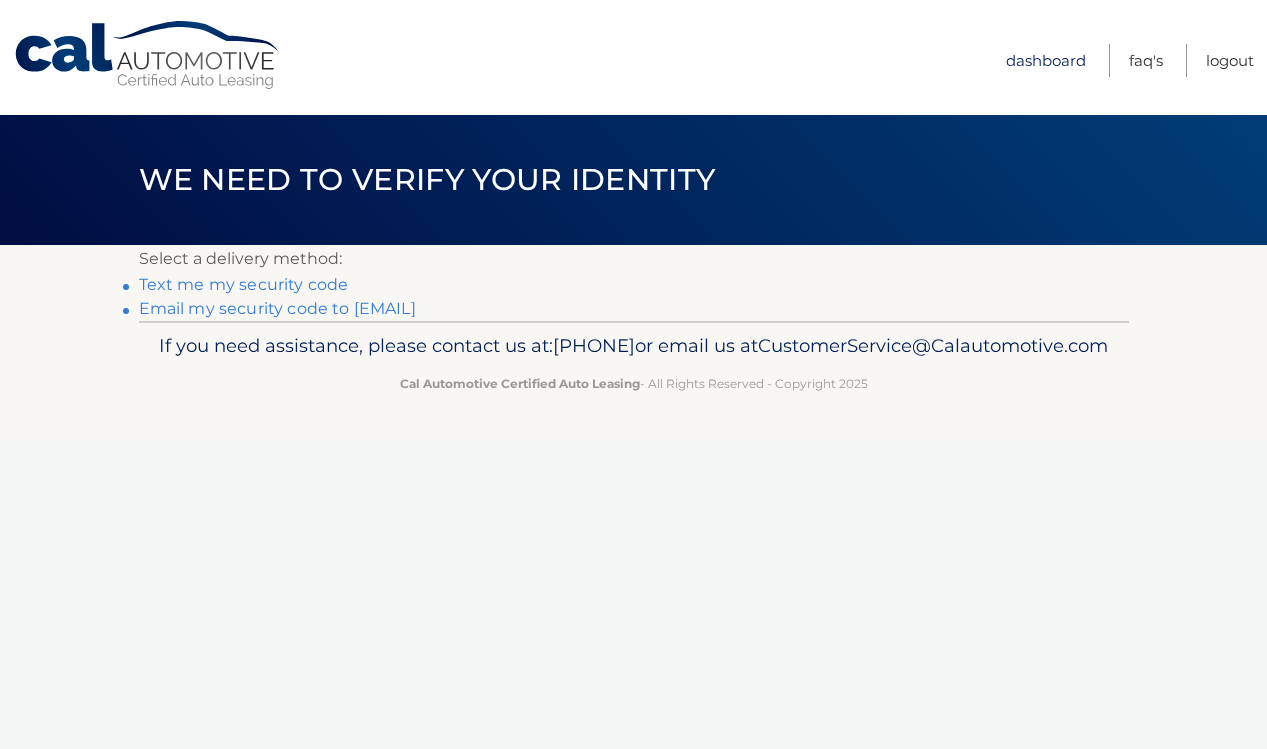 click on "Dashboard" at bounding box center (1046, 60) 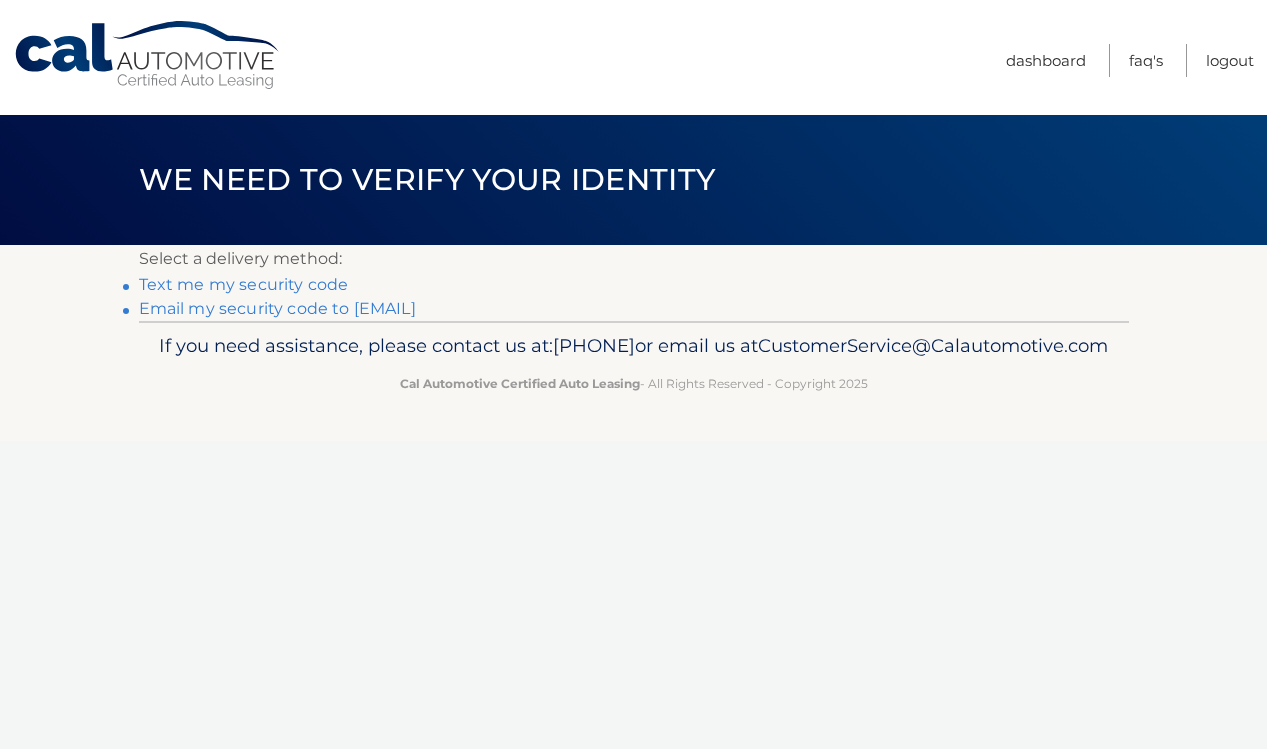 scroll, scrollTop: 0, scrollLeft: 0, axis: both 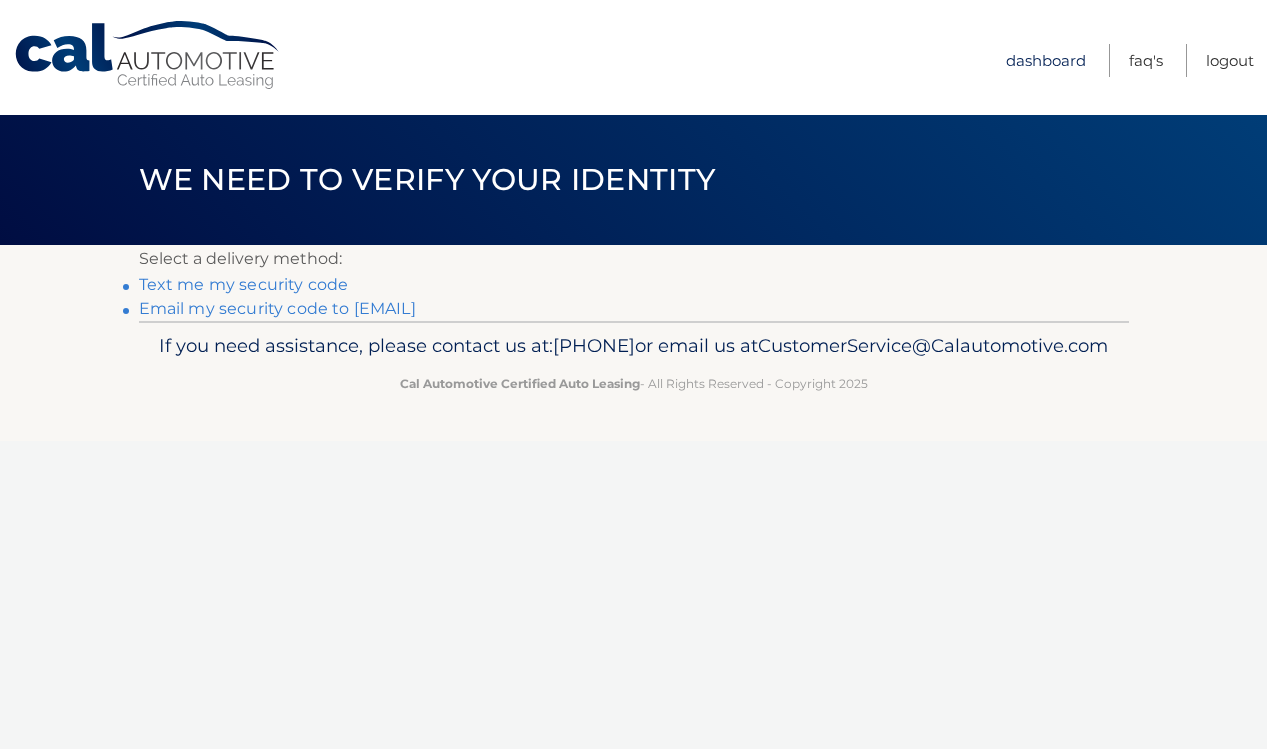 click on "Dashboard" at bounding box center (1046, 60) 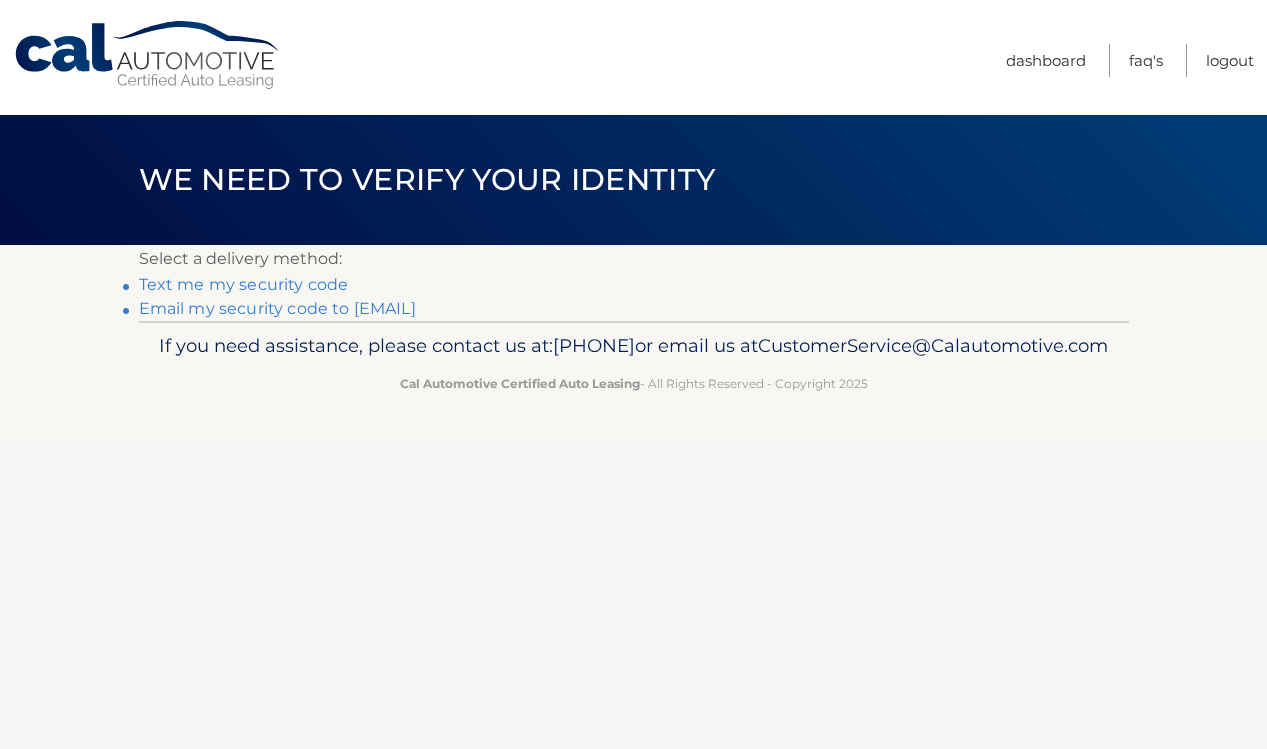 scroll, scrollTop: 0, scrollLeft: 0, axis: both 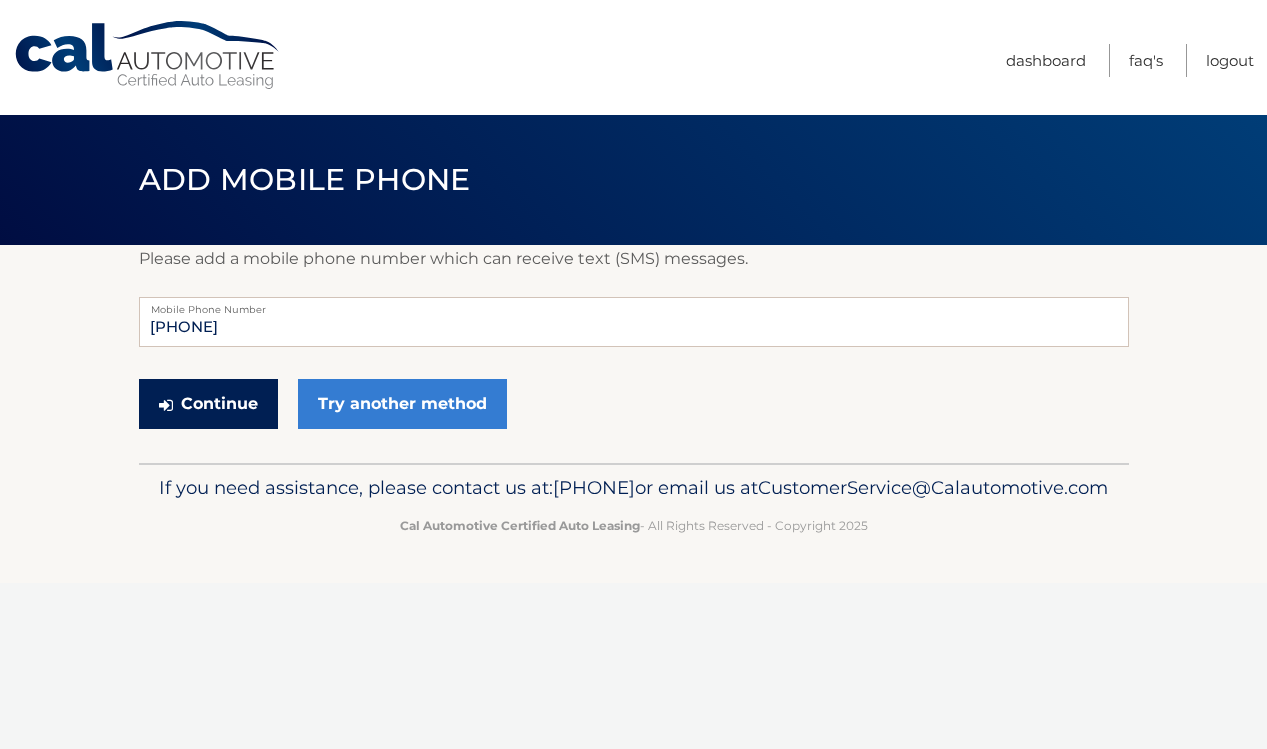 click on "Continue" at bounding box center [208, 404] 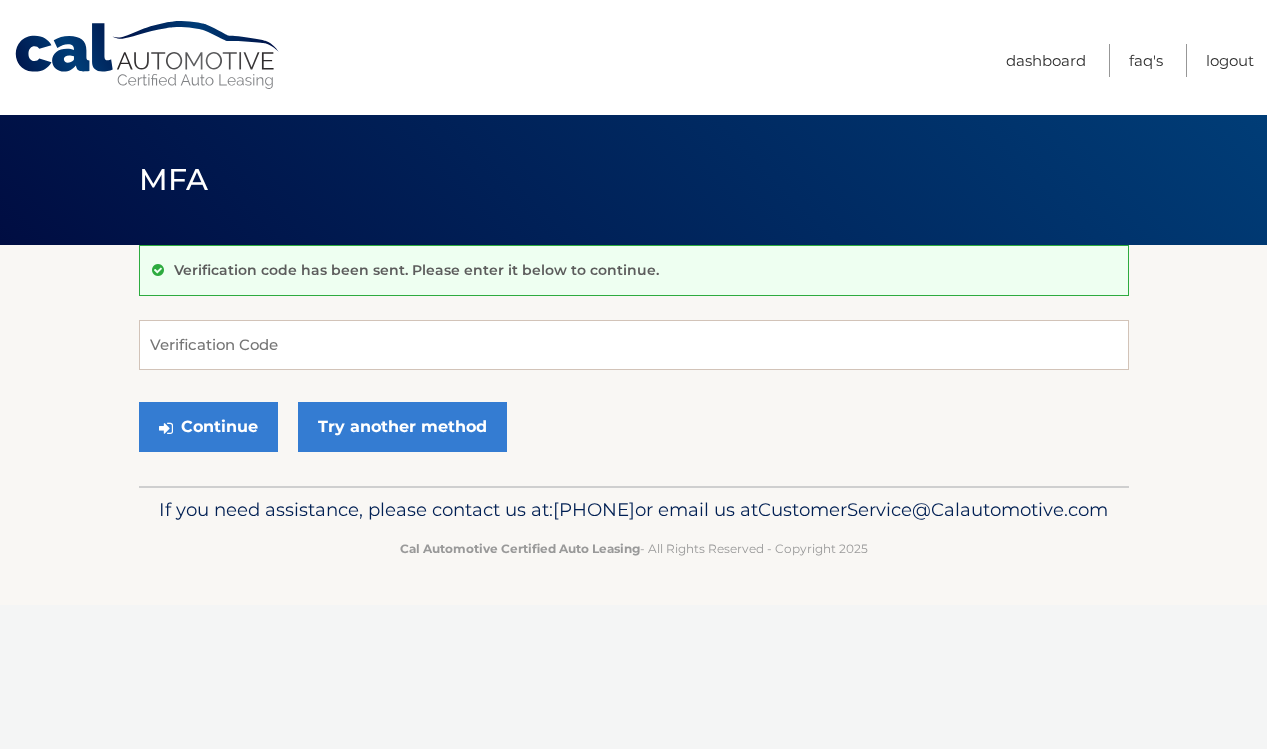 scroll, scrollTop: 0, scrollLeft: 0, axis: both 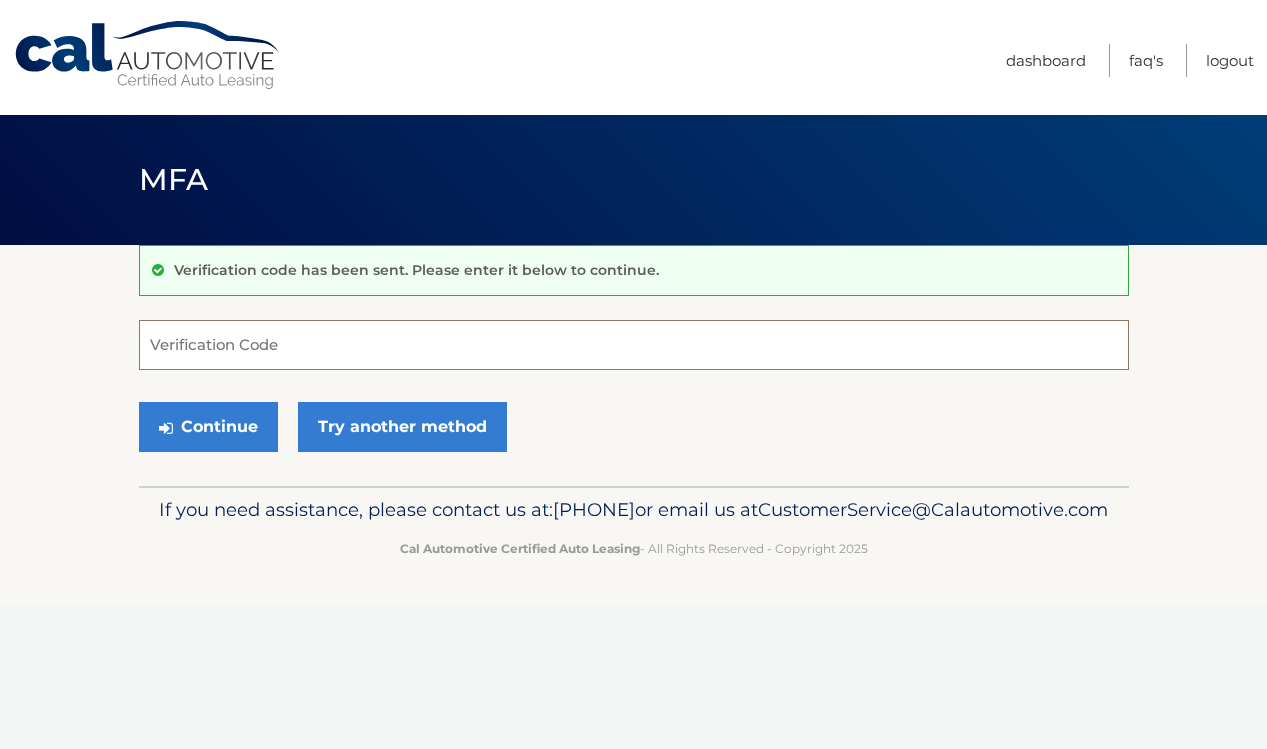click on "Verification Code" at bounding box center (634, 345) 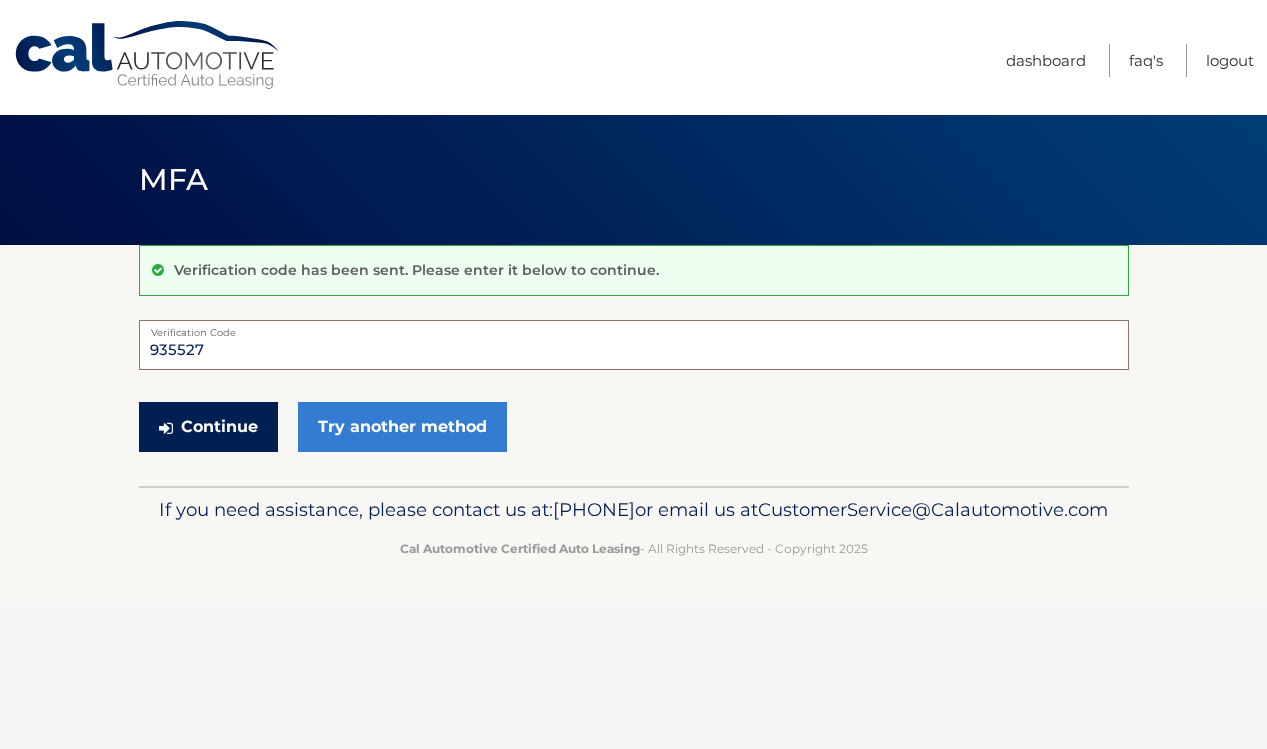 type on "935527" 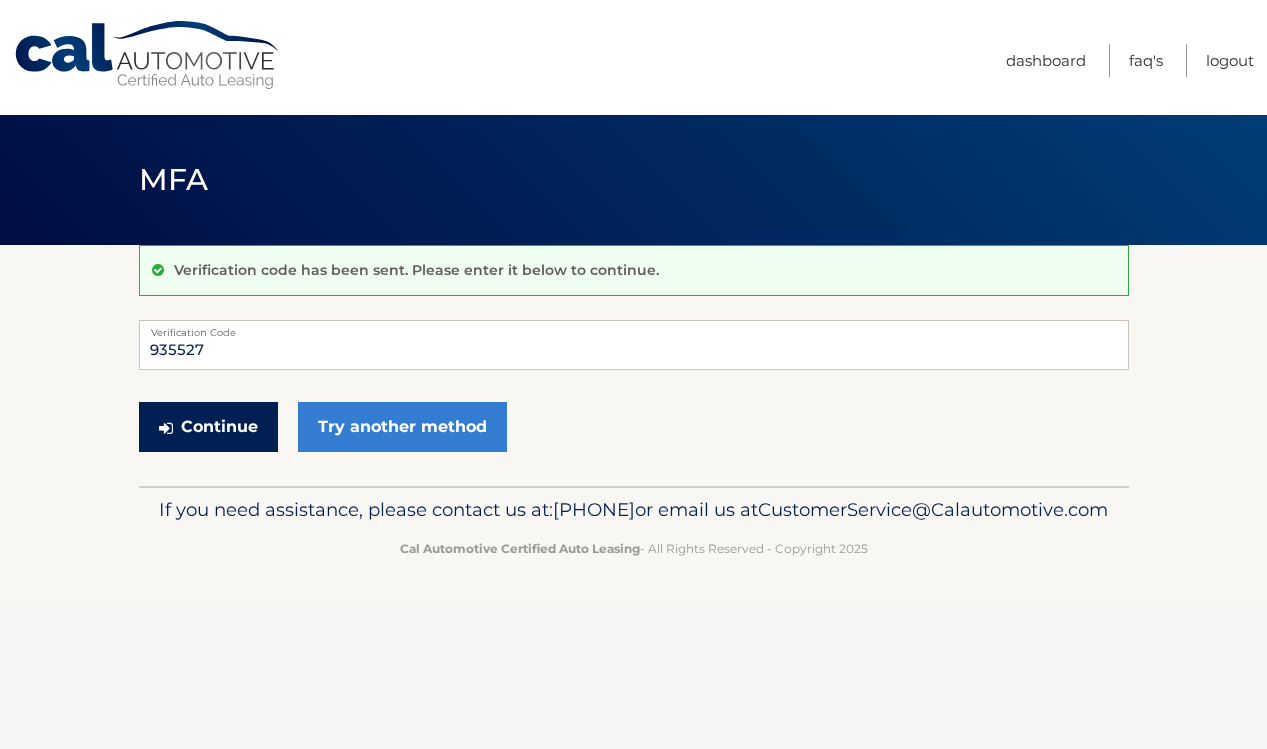 click on "Continue" at bounding box center [208, 427] 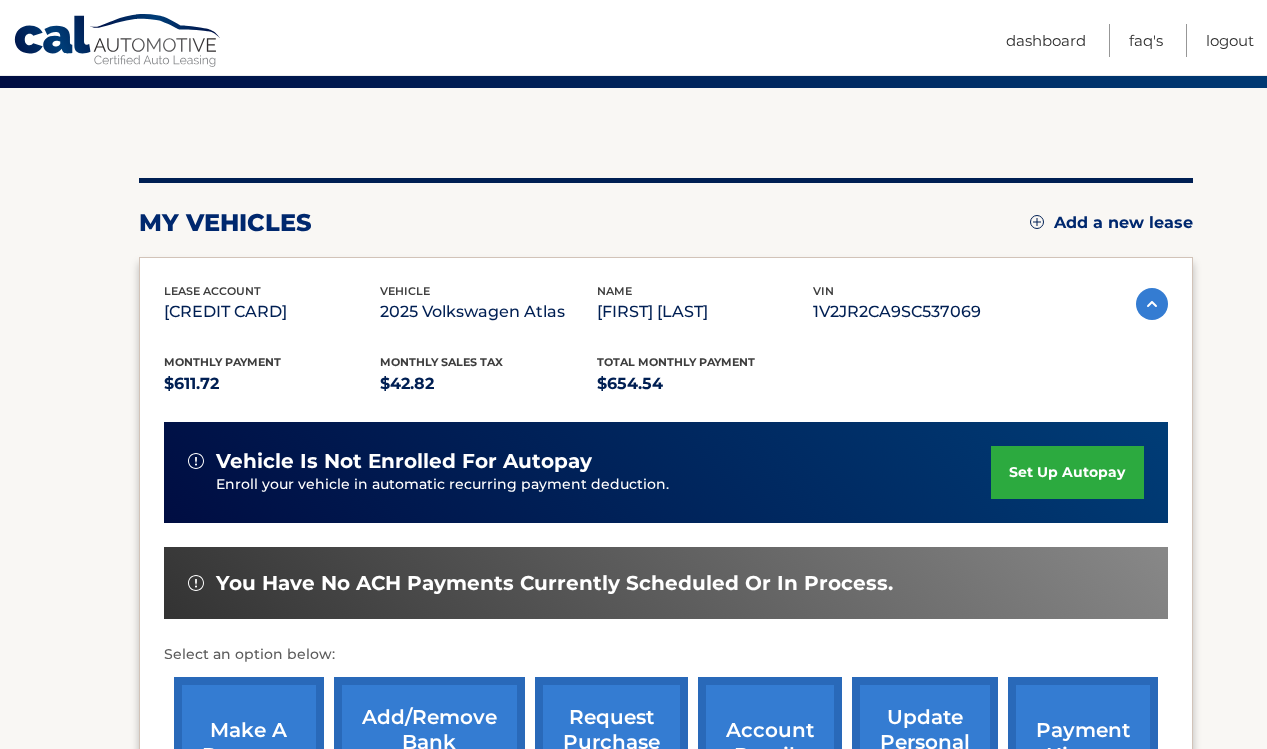 scroll, scrollTop: 169, scrollLeft: 0, axis: vertical 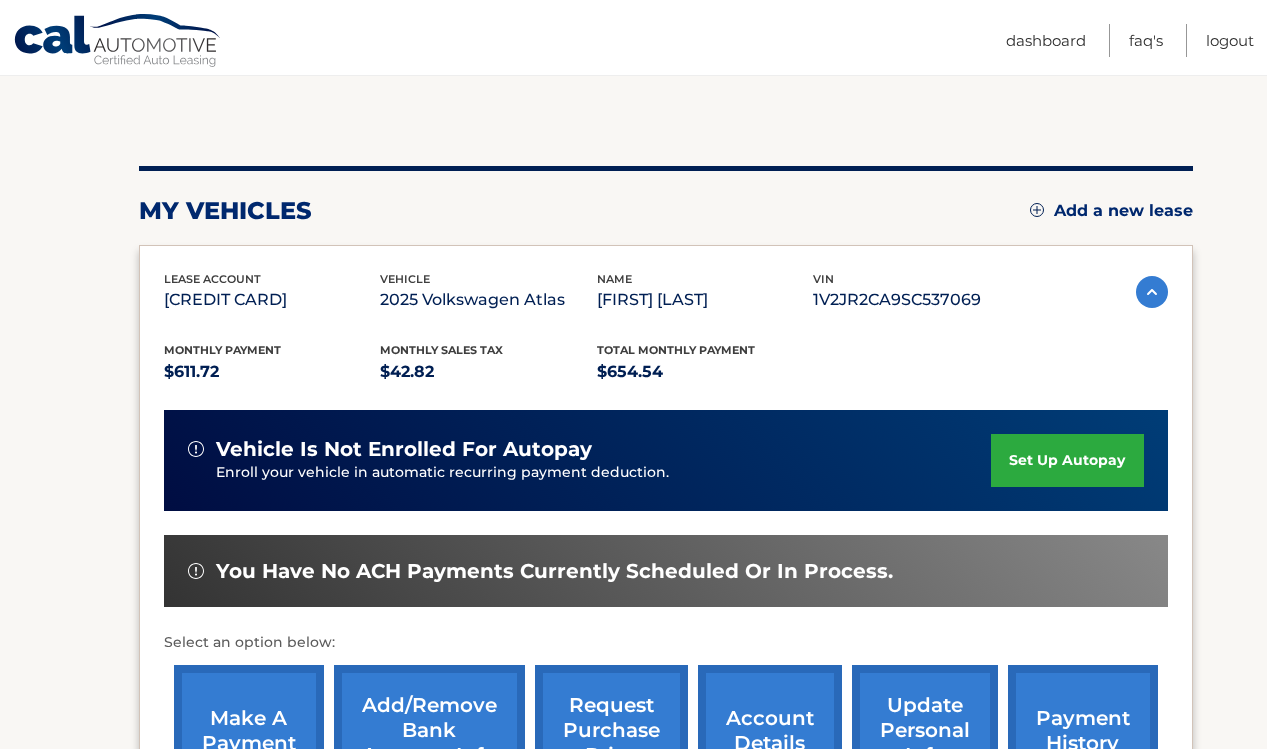 click on "set up autopay" at bounding box center [1067, 460] 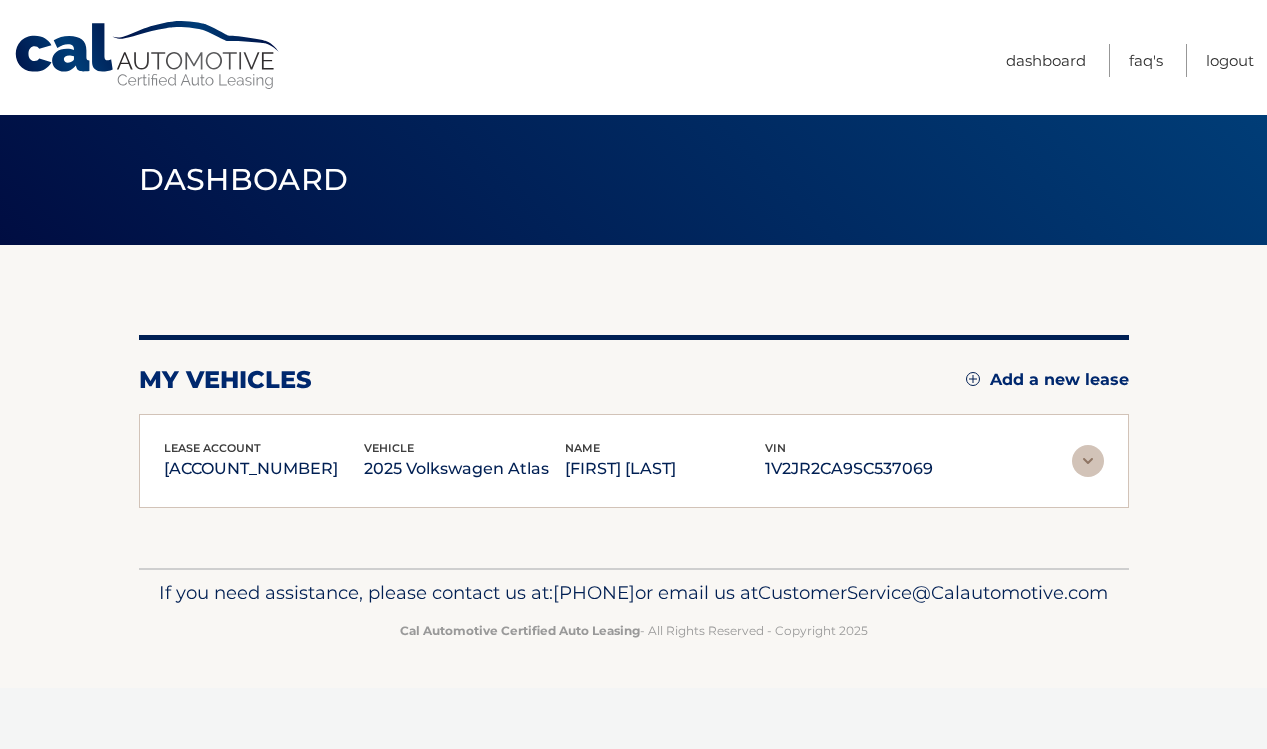 scroll, scrollTop: 0, scrollLeft: 0, axis: both 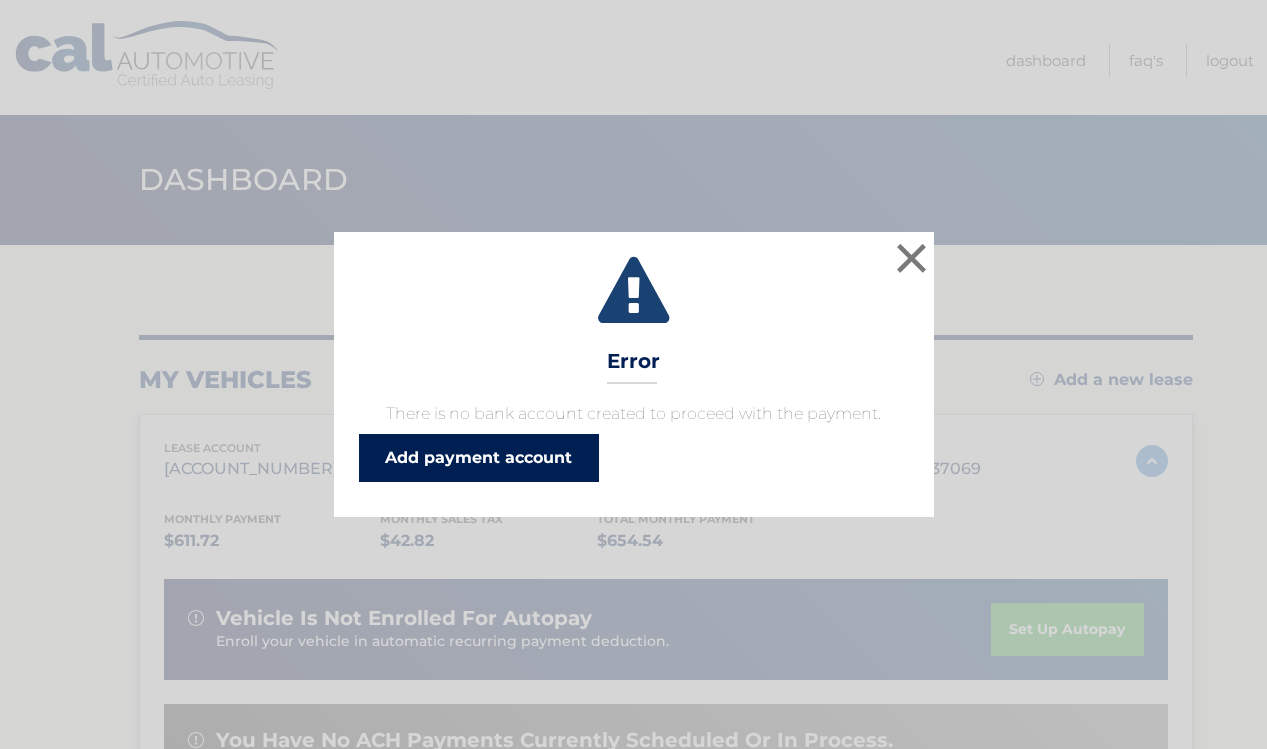 click on "Add payment account" at bounding box center [479, 458] 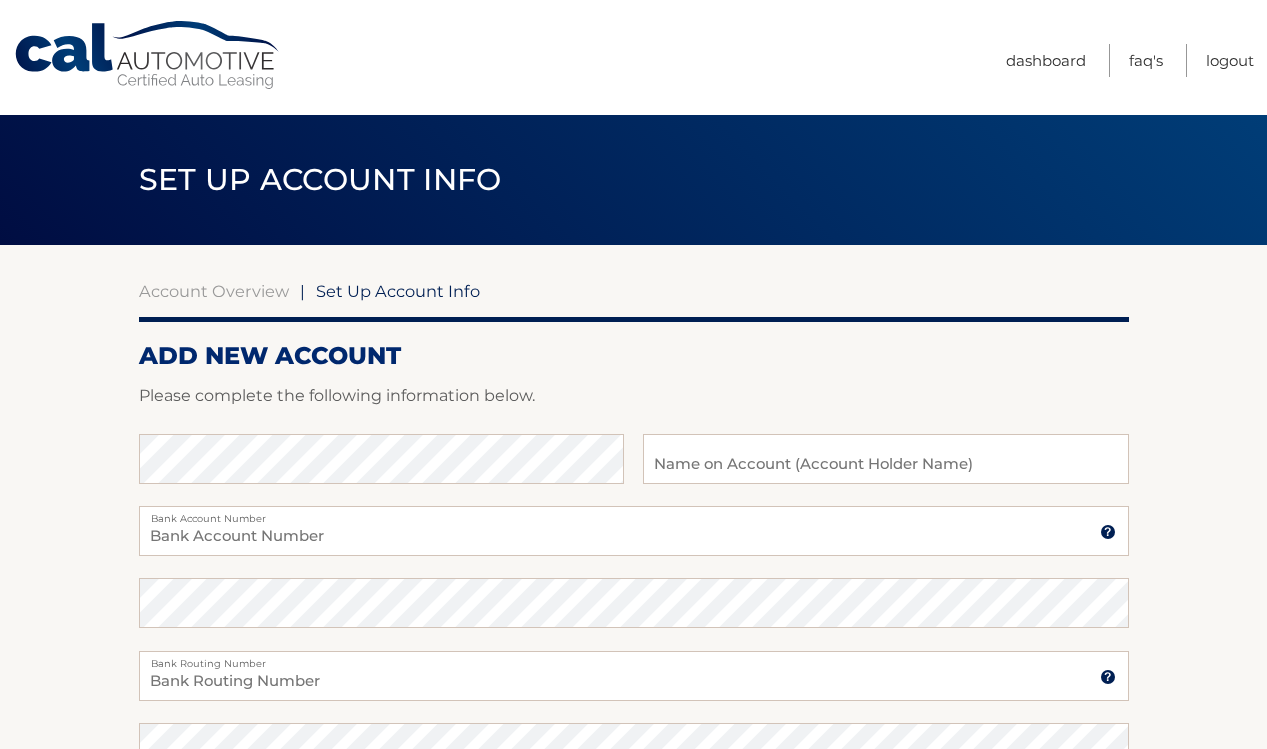 scroll, scrollTop: 0, scrollLeft: 0, axis: both 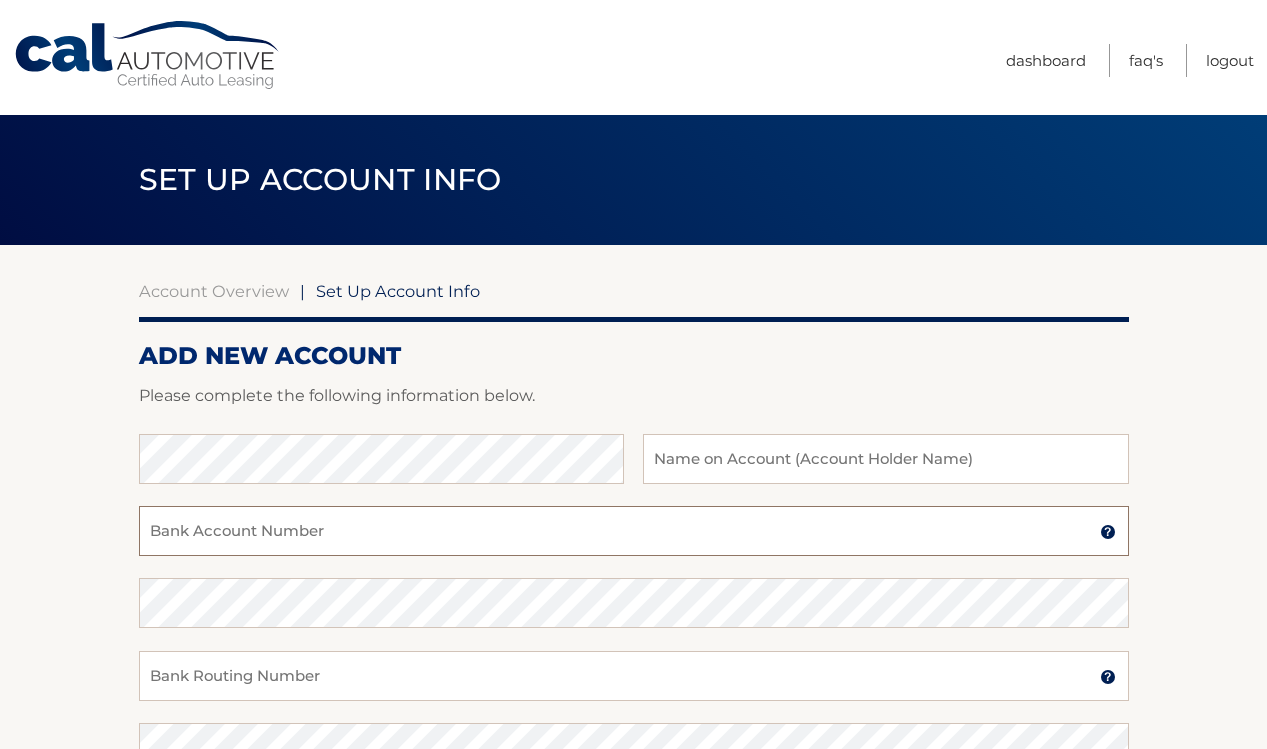 click on "Bank Account Number" at bounding box center [634, 531] 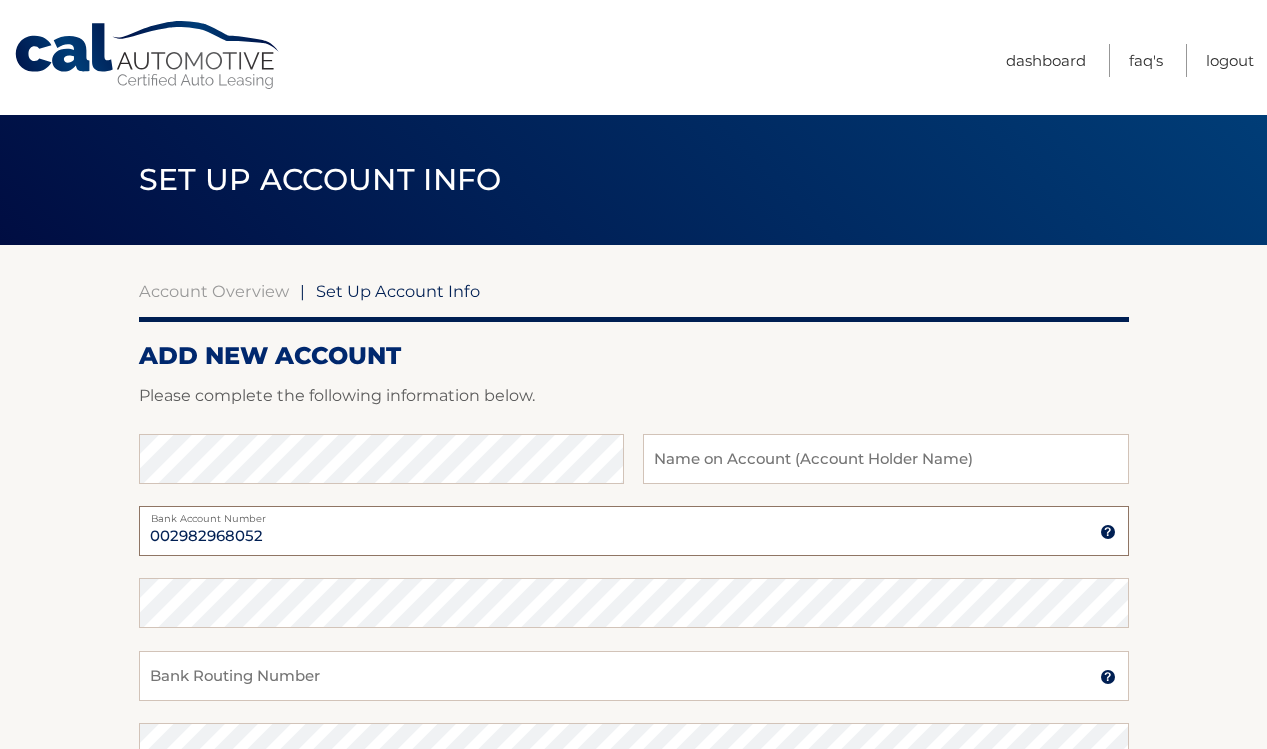 type on "002982968052" 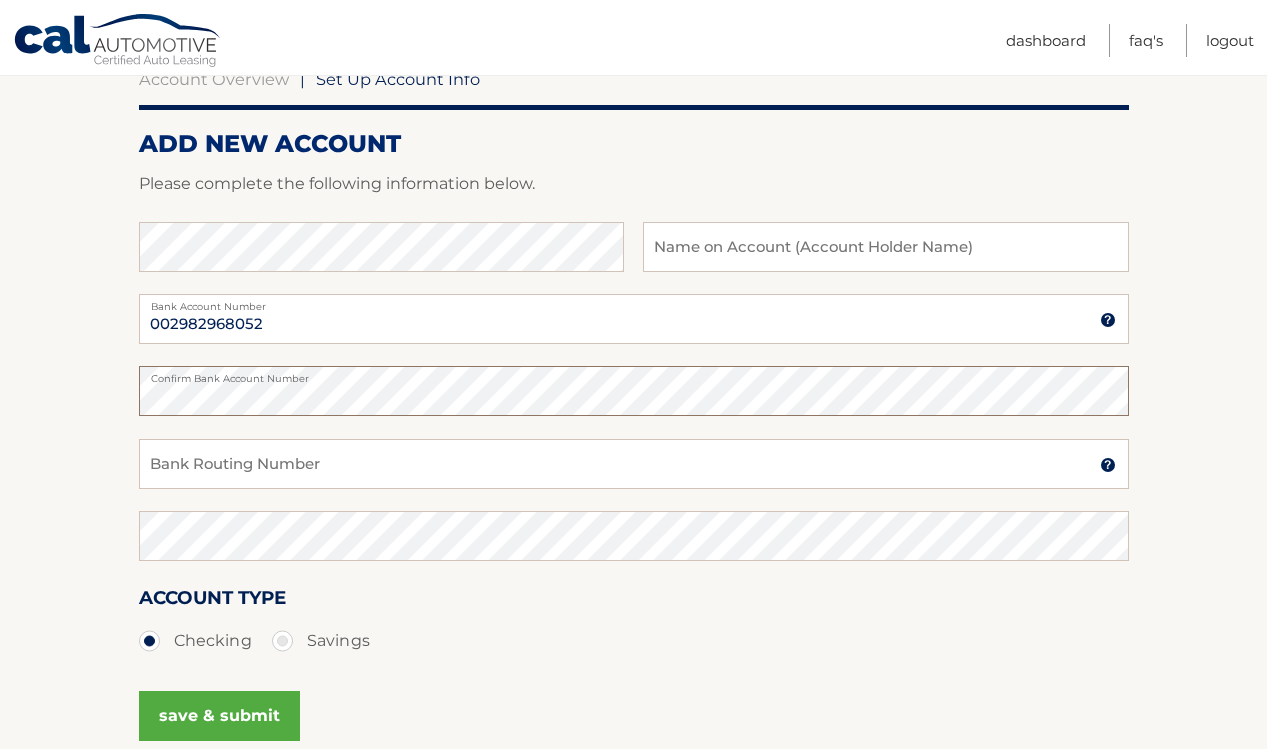 scroll, scrollTop: 296, scrollLeft: 0, axis: vertical 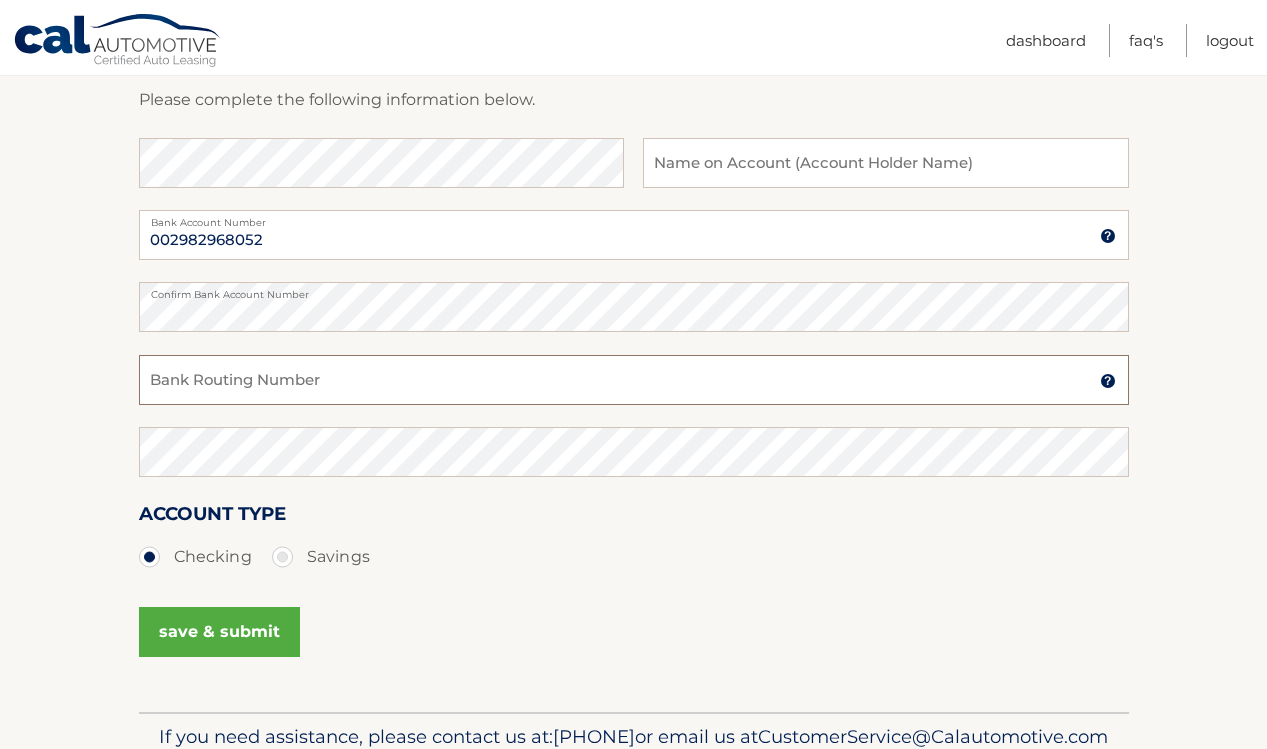 click on "Bank Routing Number" at bounding box center (634, 380) 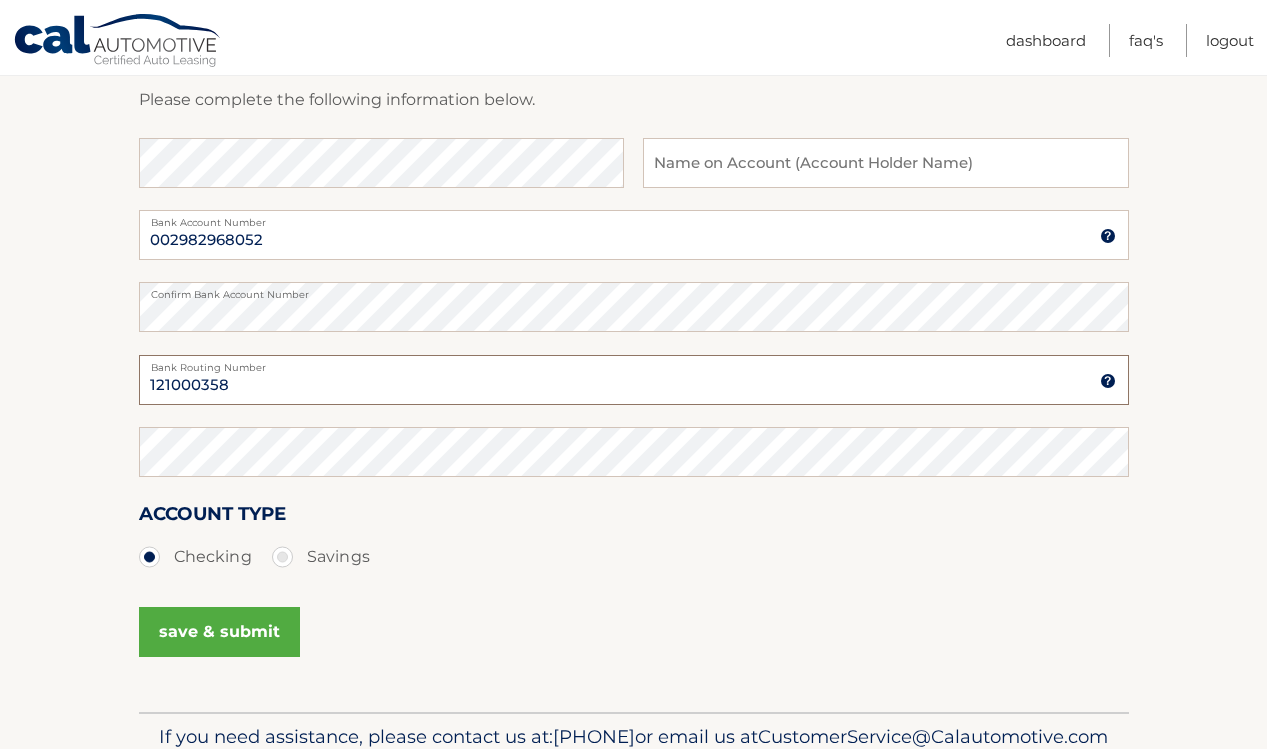type on "121000358" 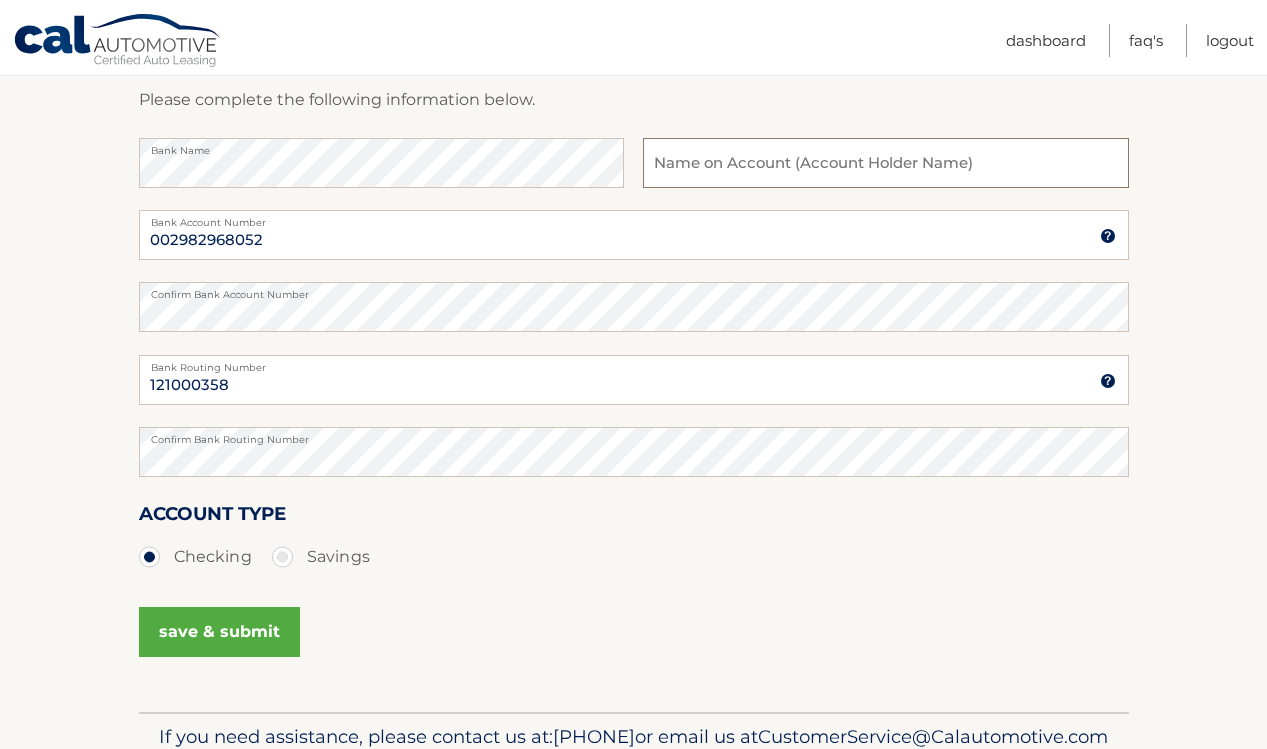 click at bounding box center (885, 163) 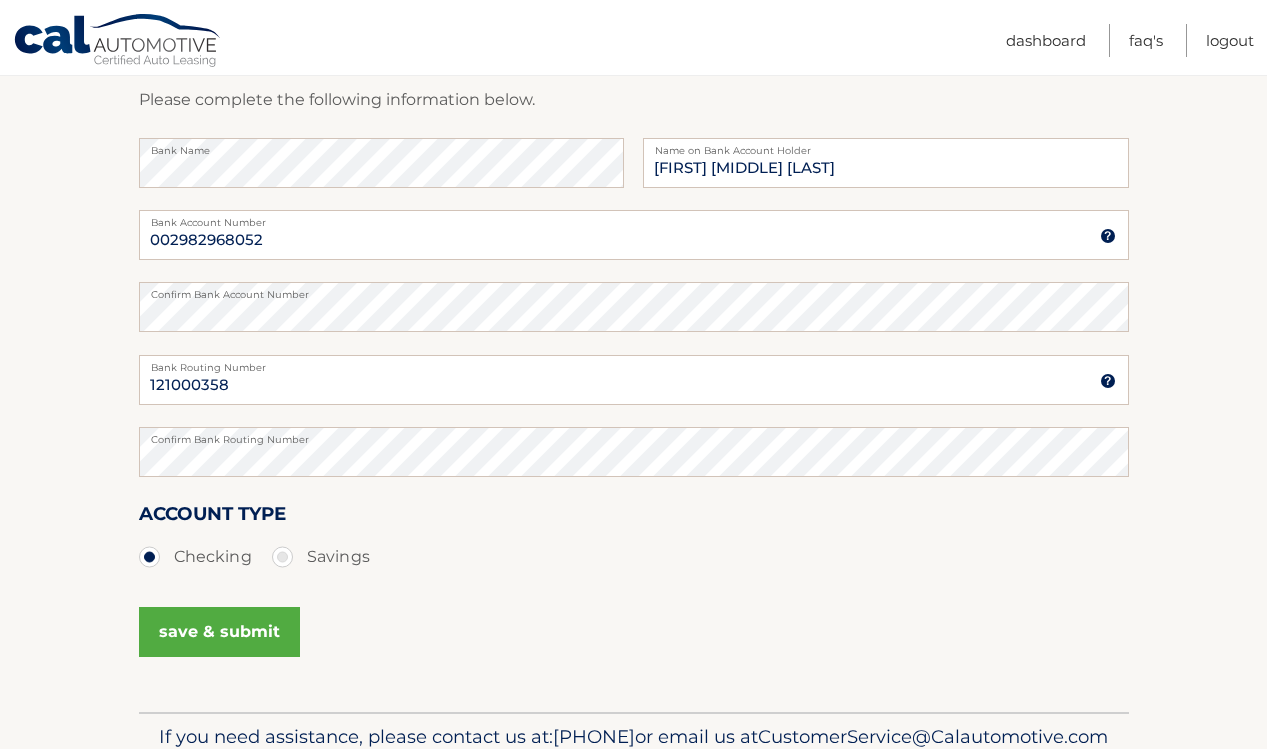 click on "save & submit" at bounding box center [219, 632] 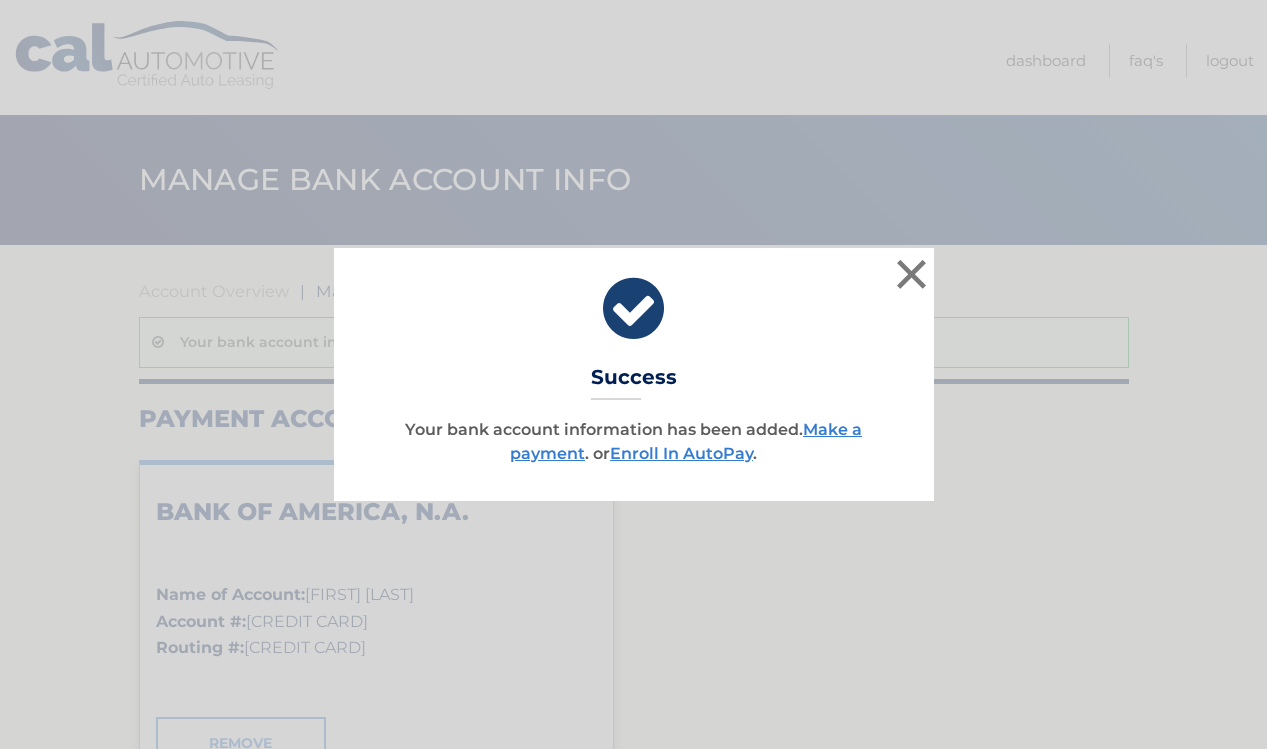 scroll, scrollTop: 0, scrollLeft: 0, axis: both 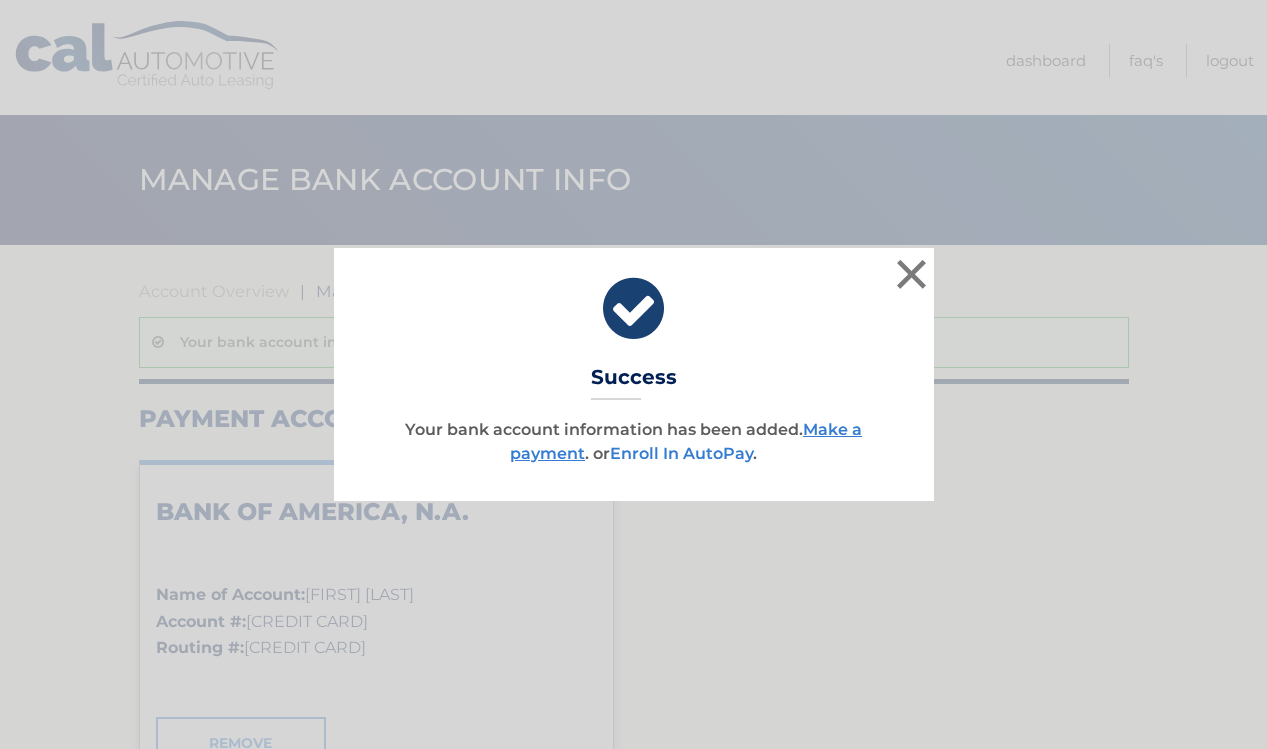 click on "Enroll In AutoPay" at bounding box center (681, 453) 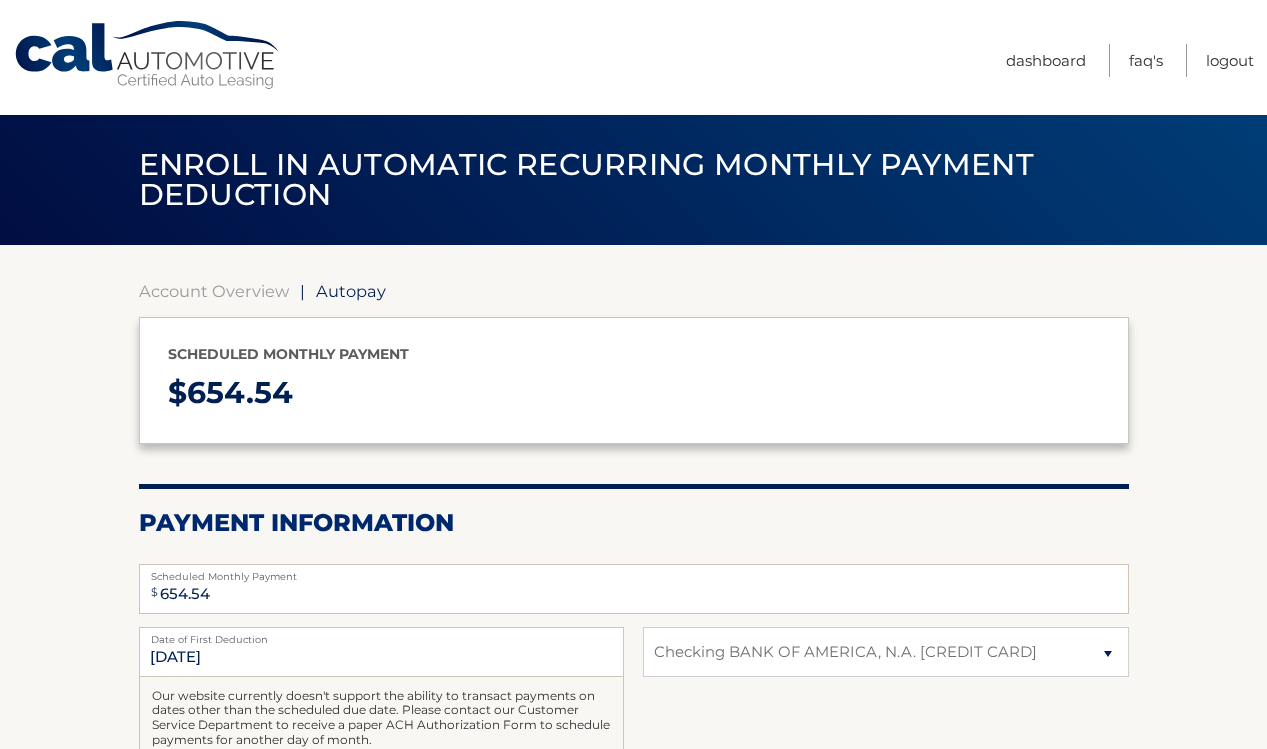 select on "MDZmNTk5ZTgtYWJkOC00Yjg2LTljYzEtMzE0NmJlNDI1ZjY4" 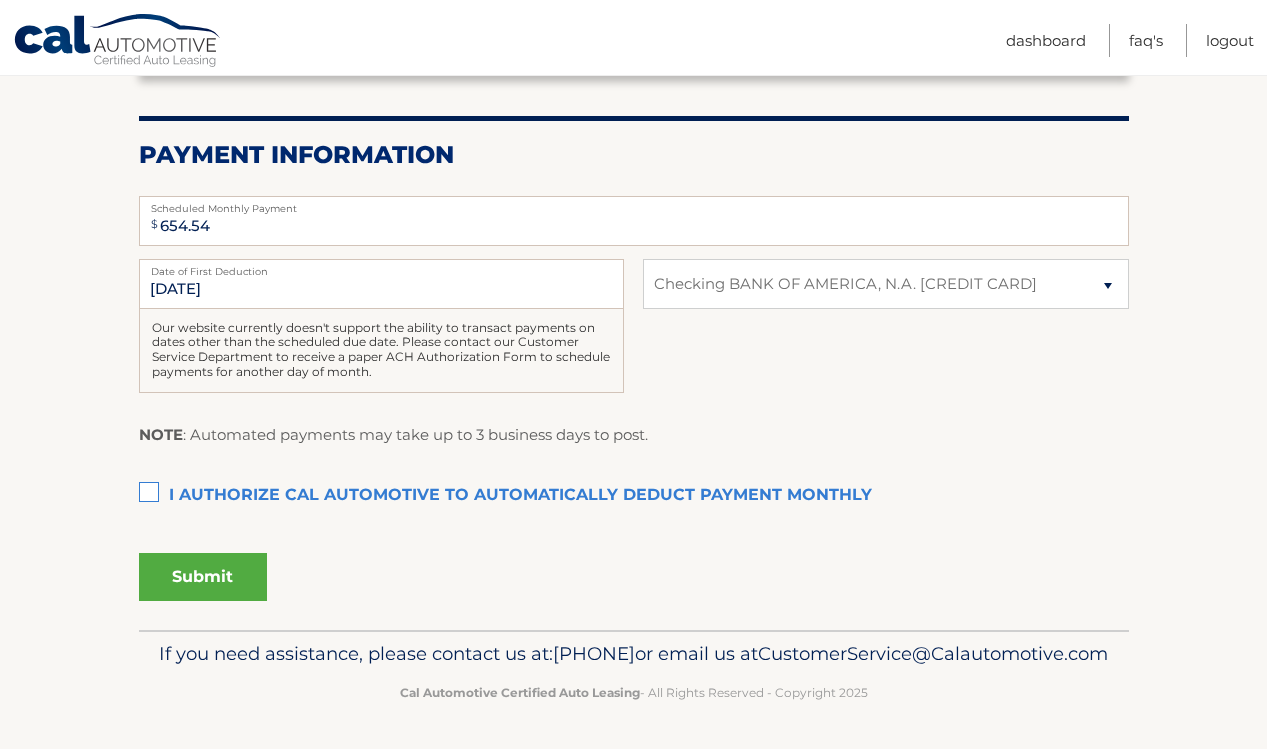 scroll, scrollTop: 390, scrollLeft: 0, axis: vertical 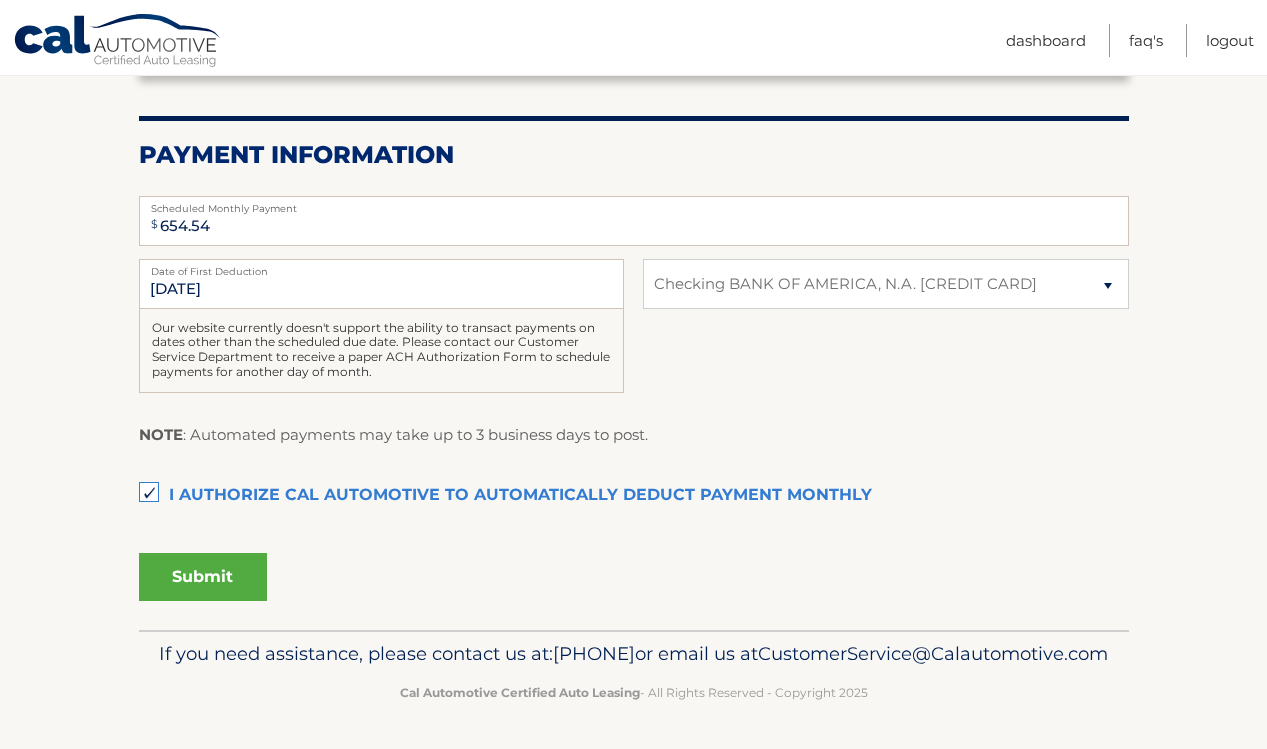 click on "Submit" at bounding box center (203, 577) 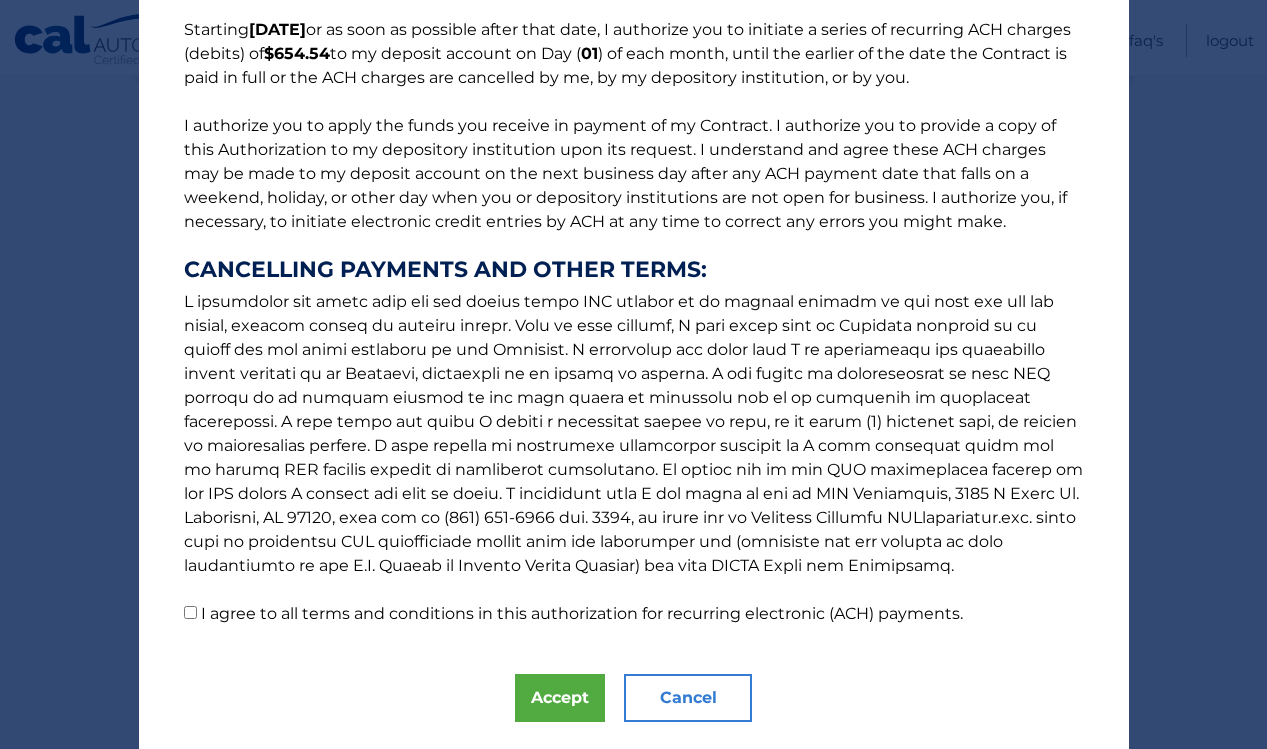 scroll, scrollTop: 219, scrollLeft: 0, axis: vertical 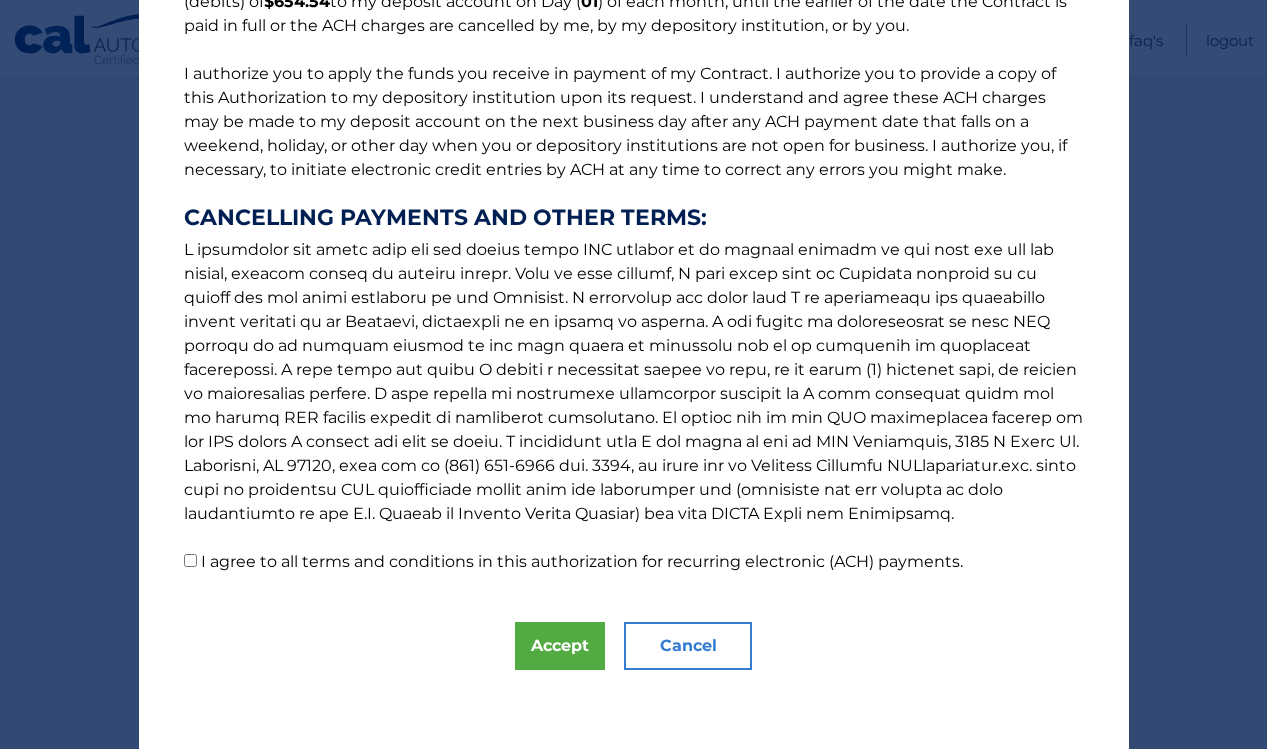click on "I agree to all terms and conditions in this authorization for recurring electronic (ACH) payments." at bounding box center (582, 561) 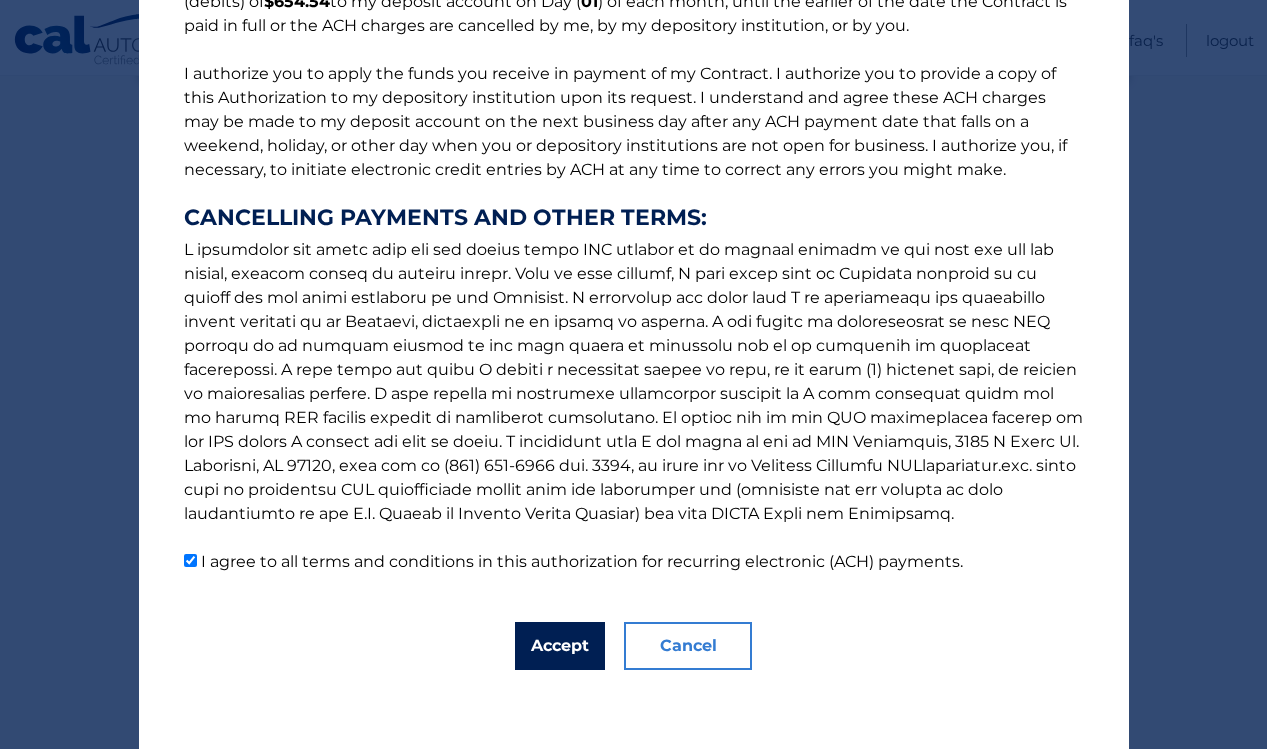 click on "Accept" at bounding box center (560, 646) 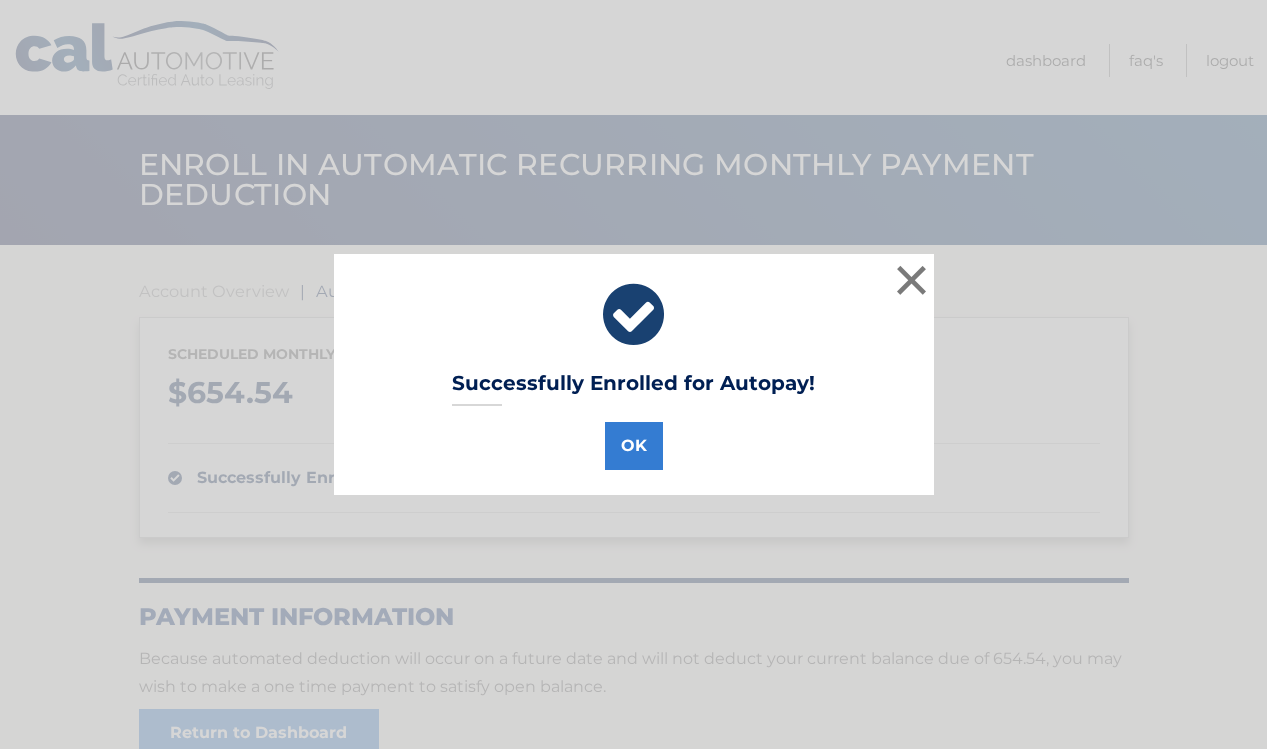 scroll, scrollTop: 0, scrollLeft: 0, axis: both 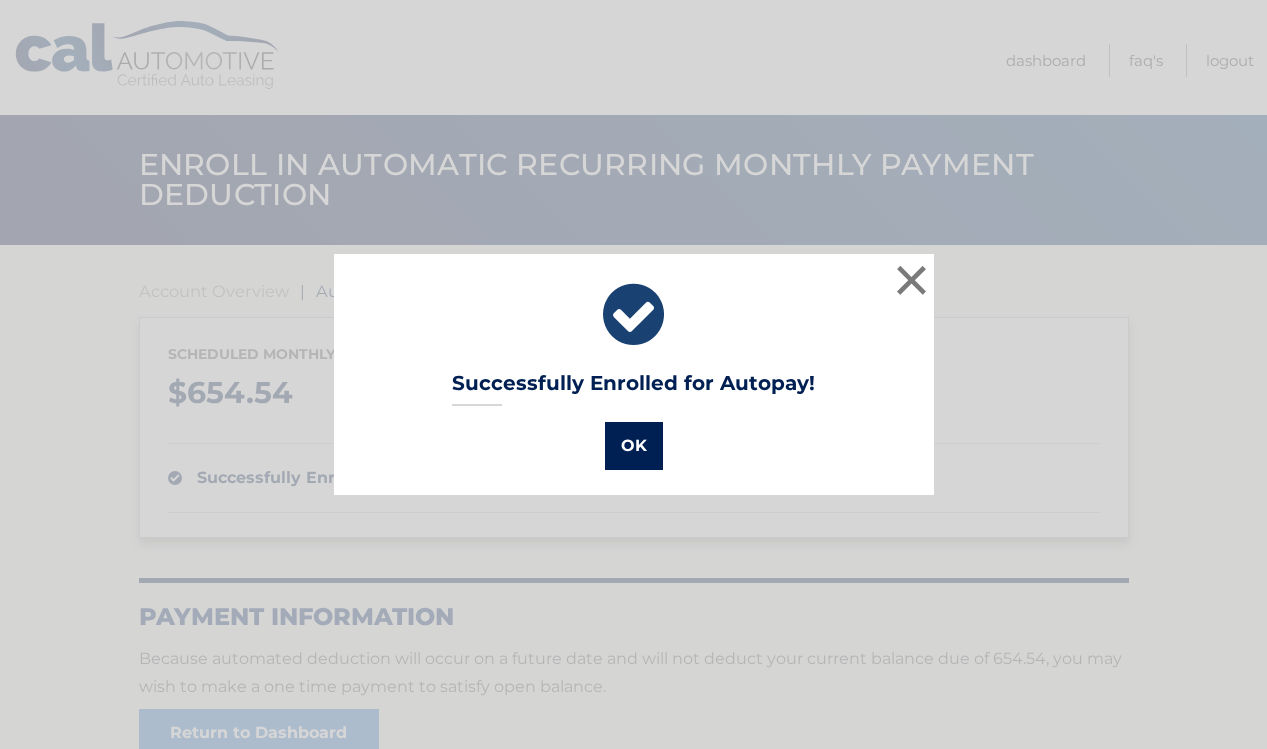 click on "OK" at bounding box center [634, 446] 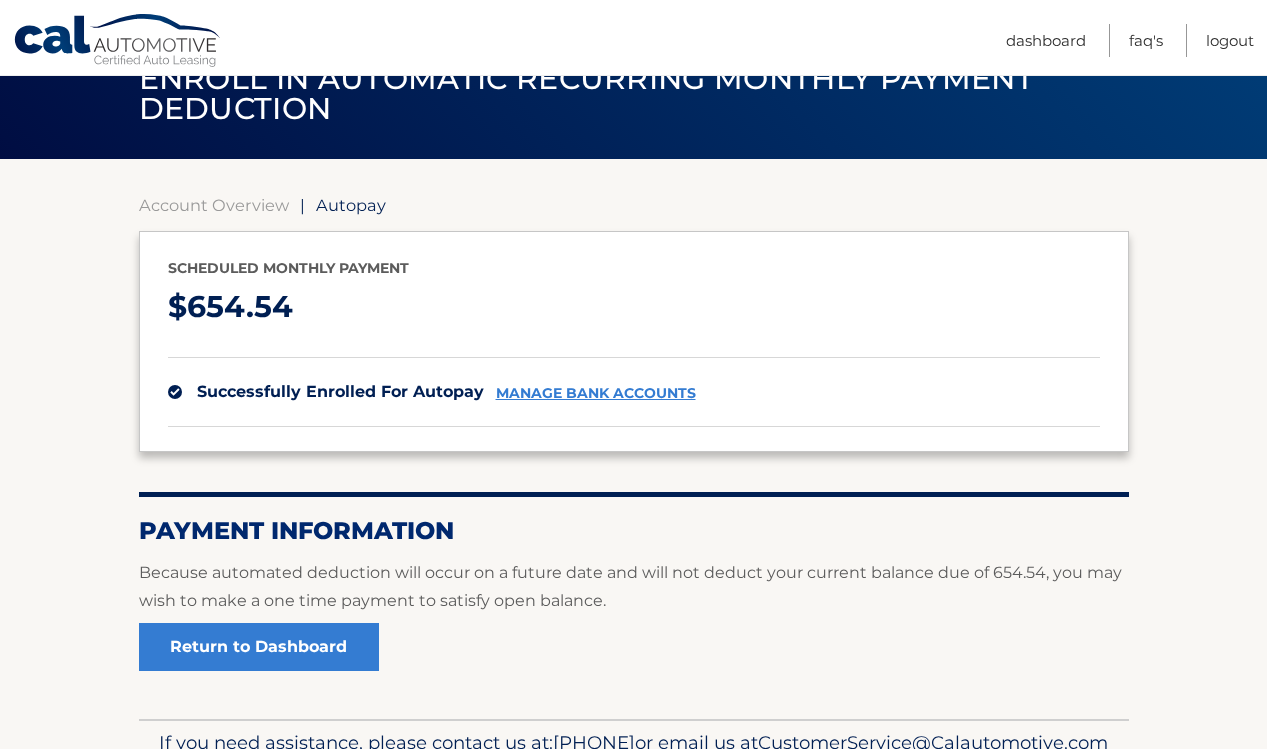 scroll, scrollTop: 0, scrollLeft: 0, axis: both 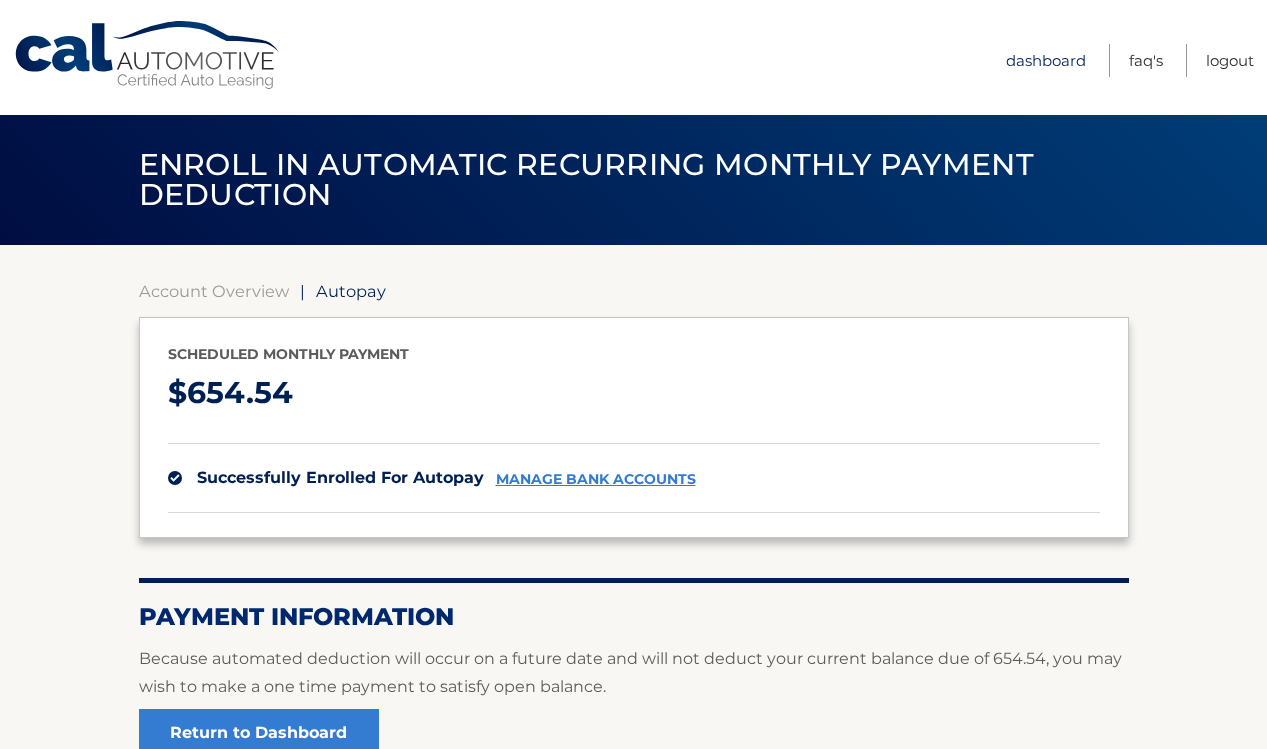 click on "Dashboard" at bounding box center (1046, 60) 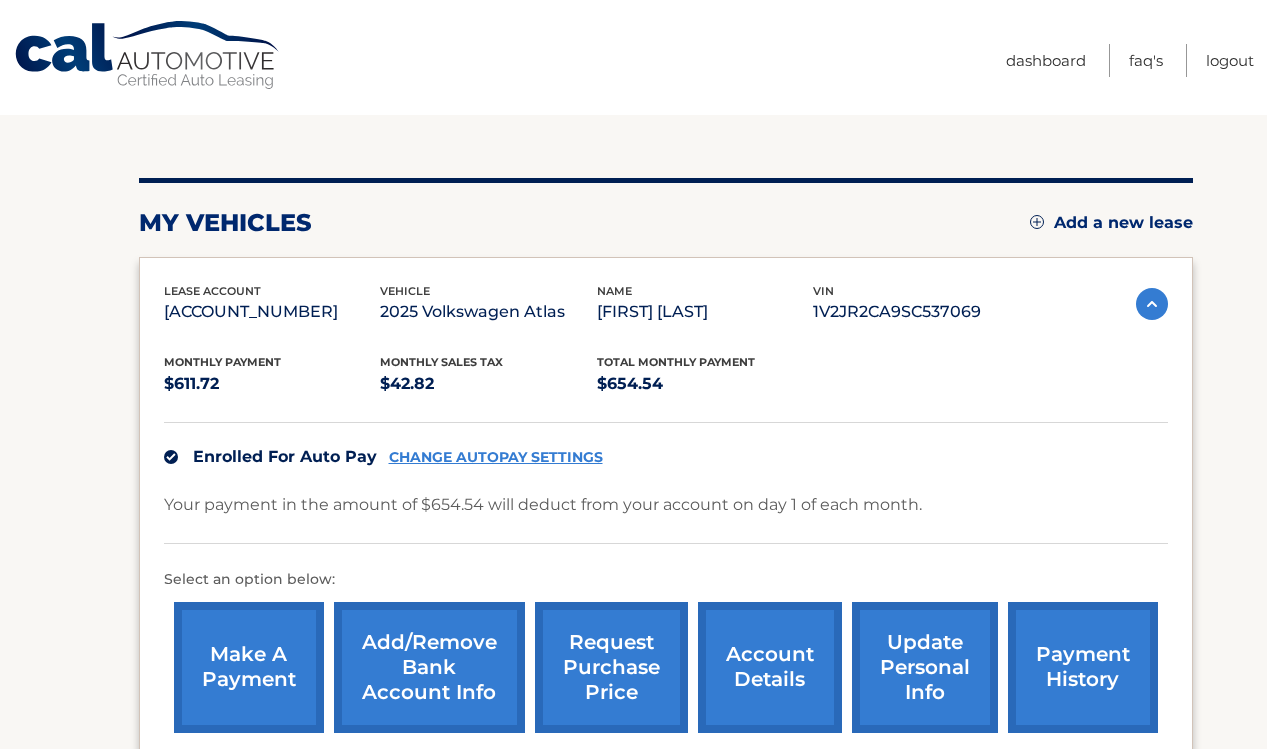 scroll, scrollTop: 0, scrollLeft: 0, axis: both 